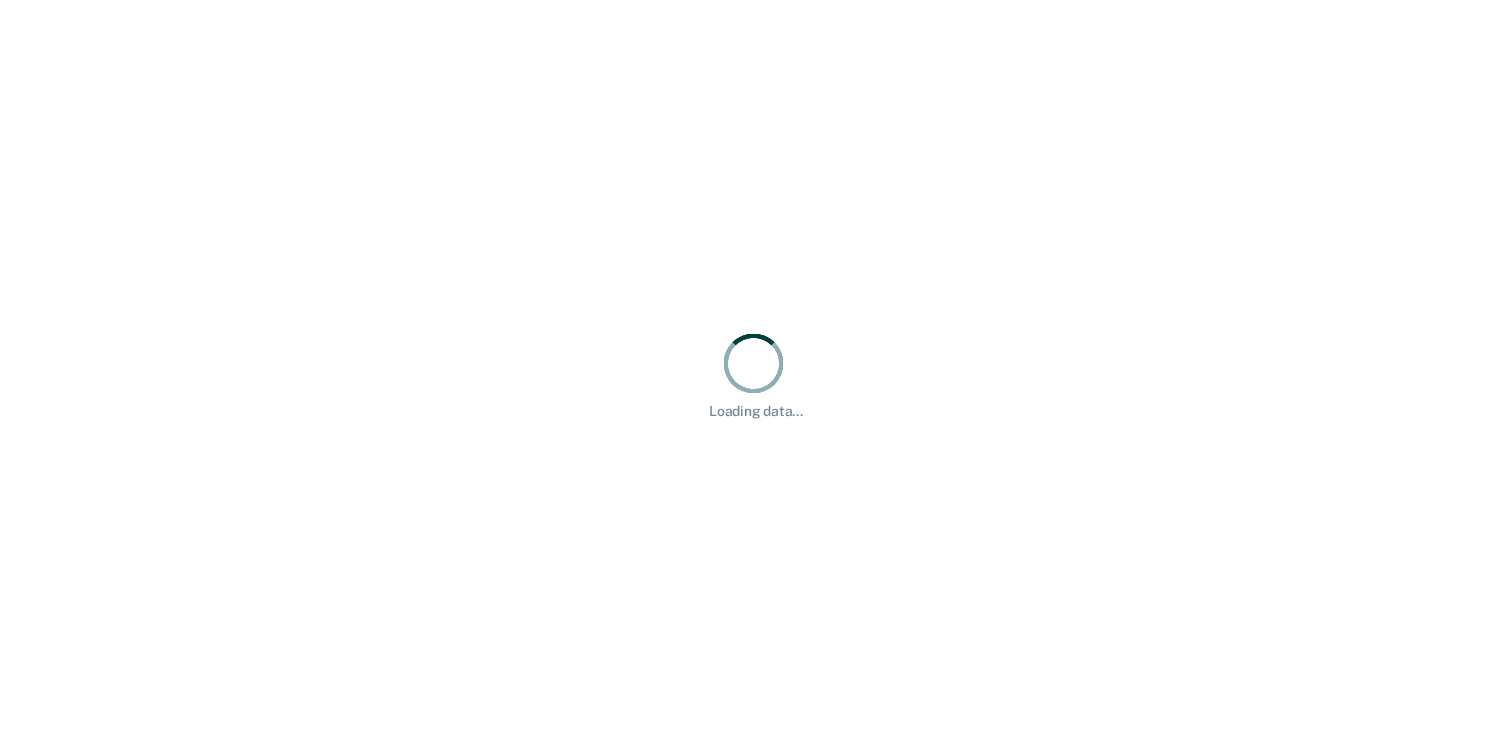 scroll, scrollTop: 0, scrollLeft: 0, axis: both 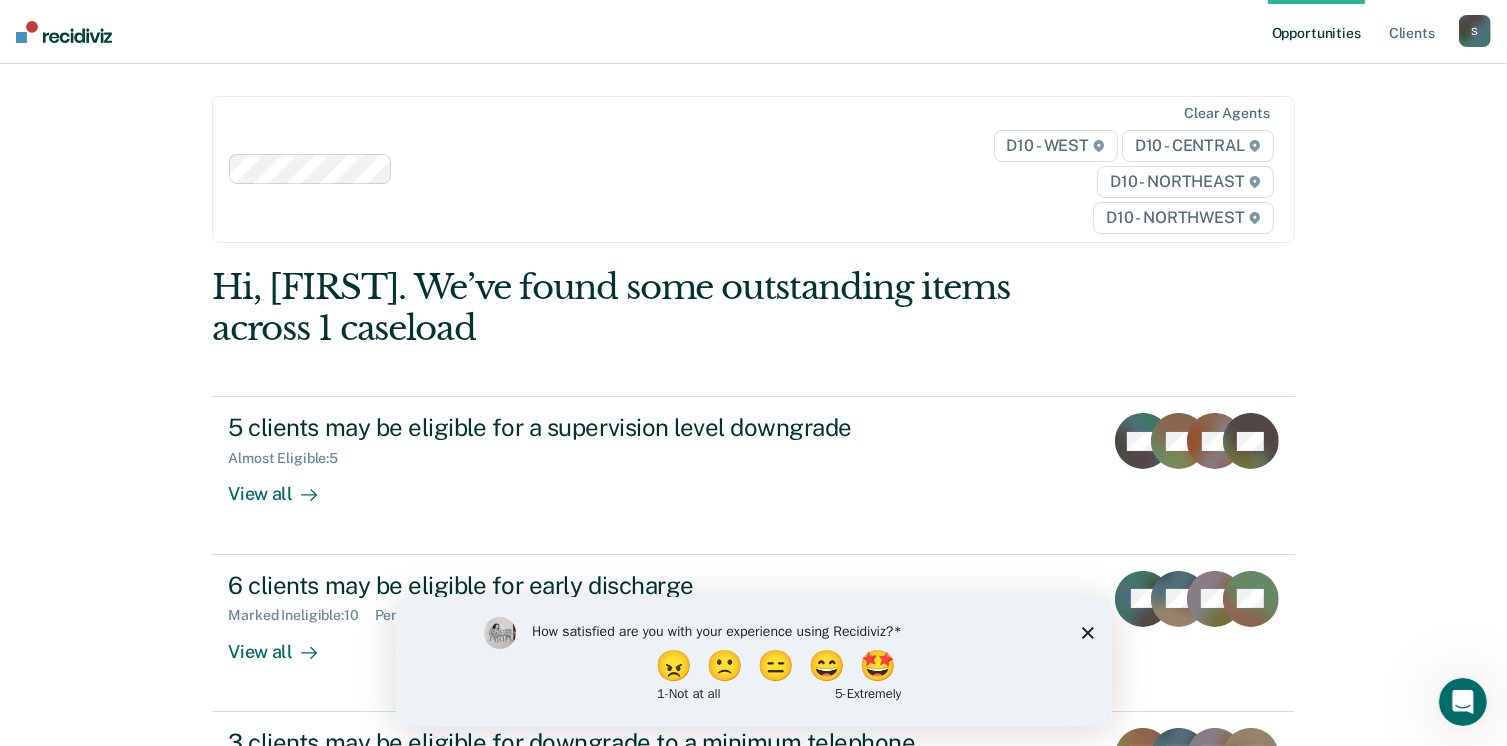 click 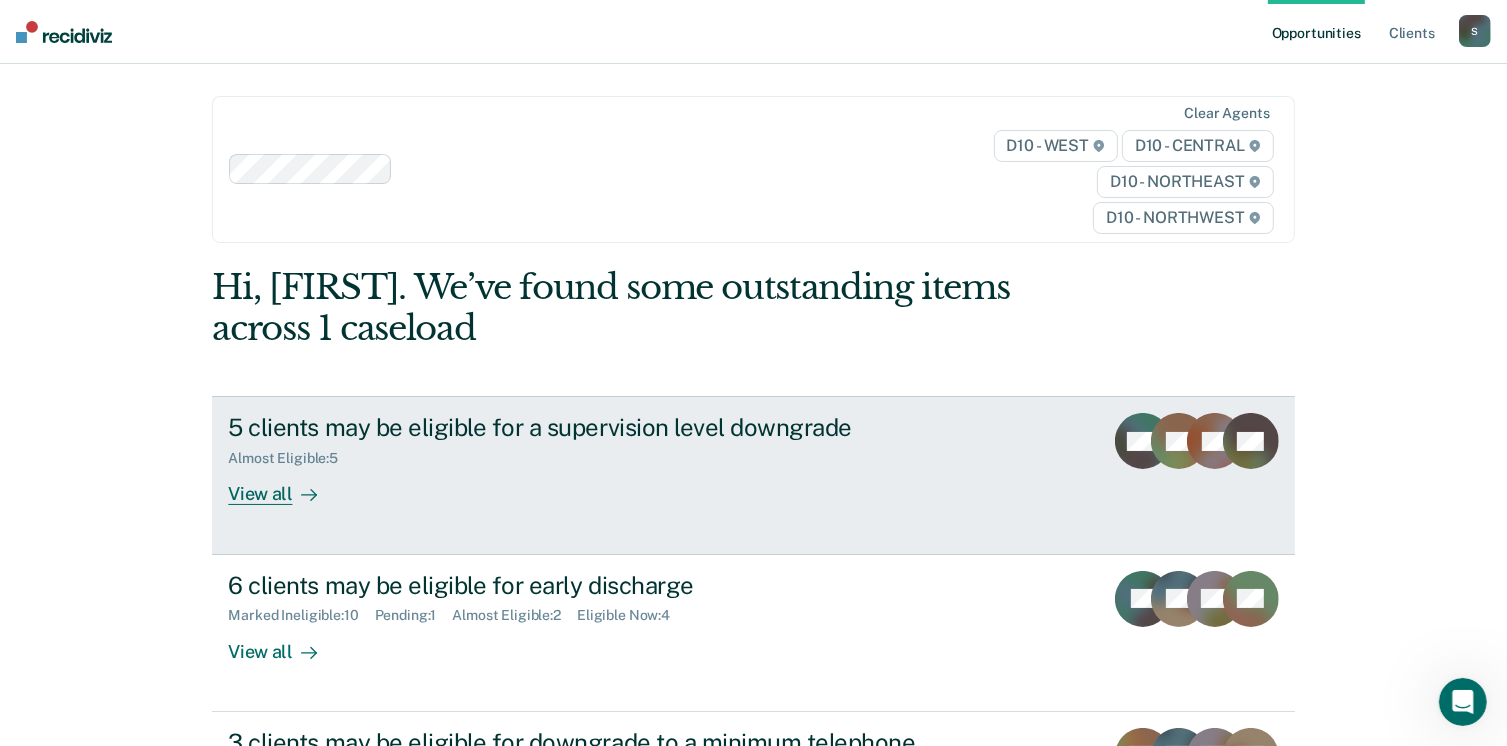 click on "View all" at bounding box center [284, 486] 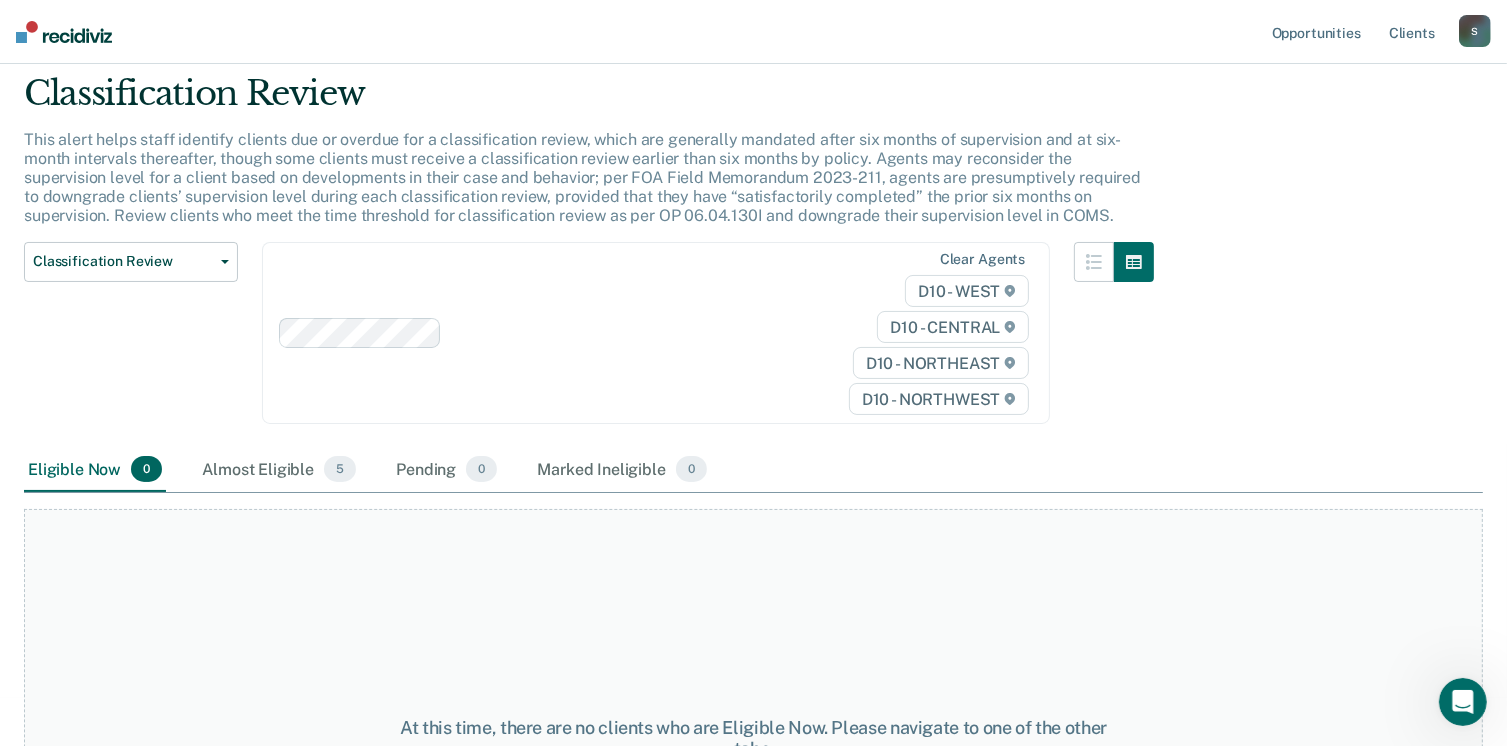 scroll, scrollTop: 100, scrollLeft: 0, axis: vertical 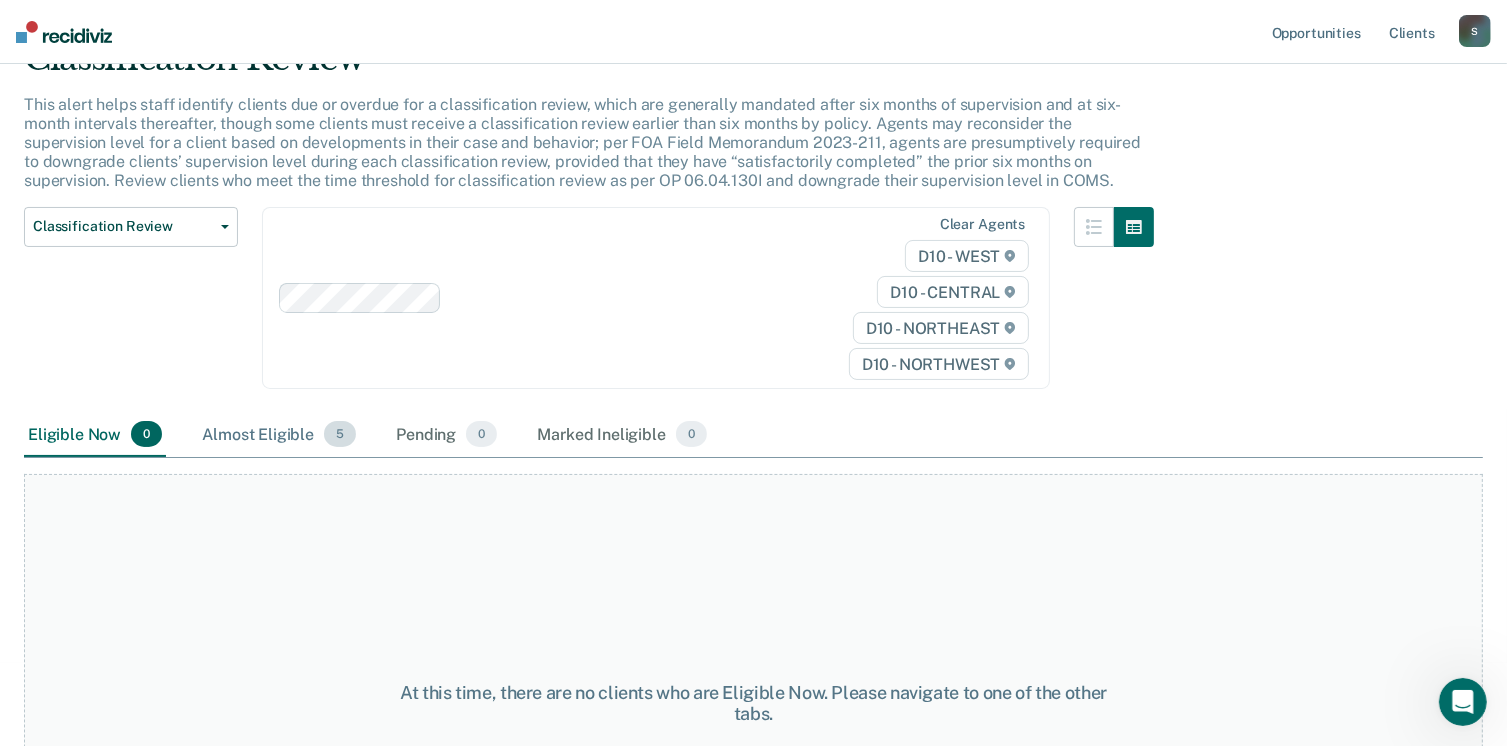 click on "Almost Eligible 5" at bounding box center (279, 435) 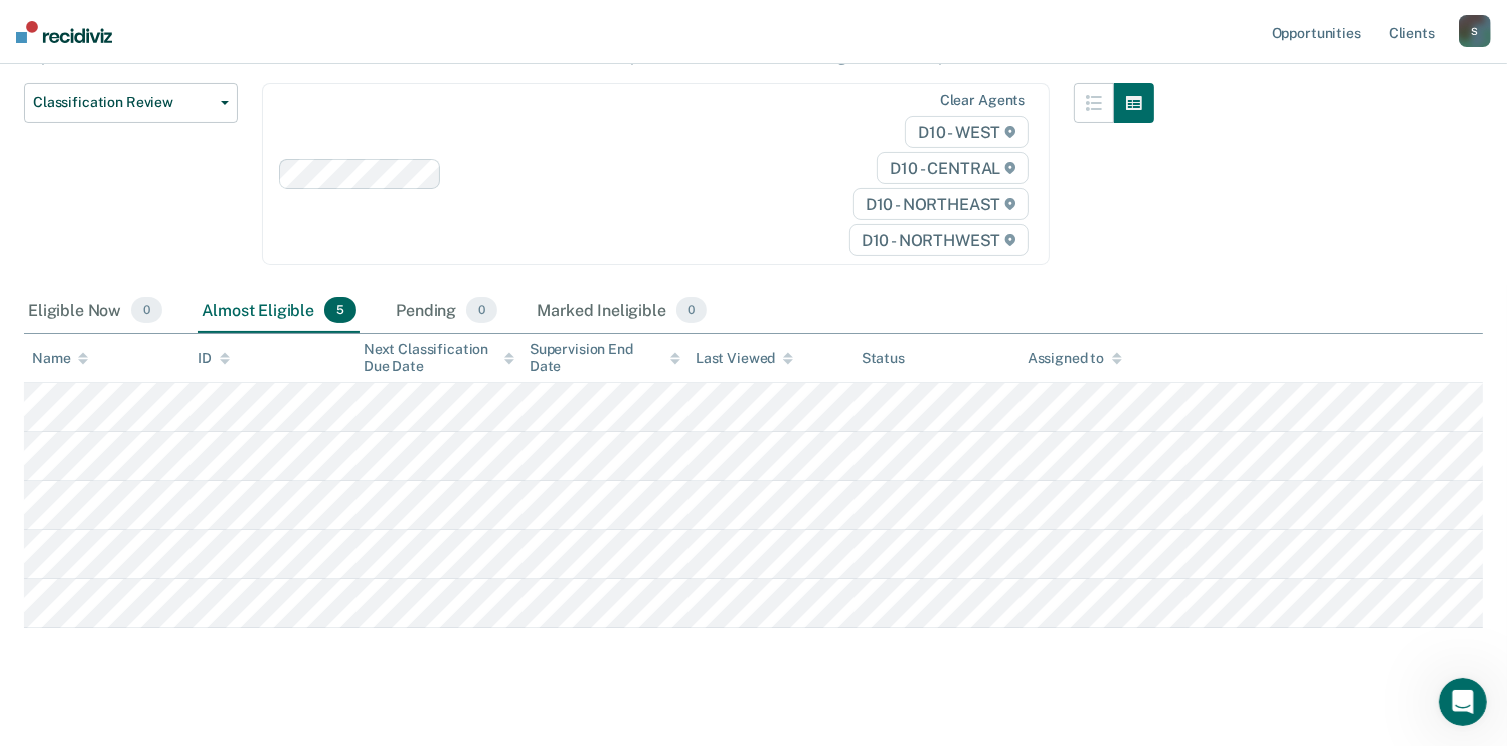 scroll, scrollTop: 248, scrollLeft: 0, axis: vertical 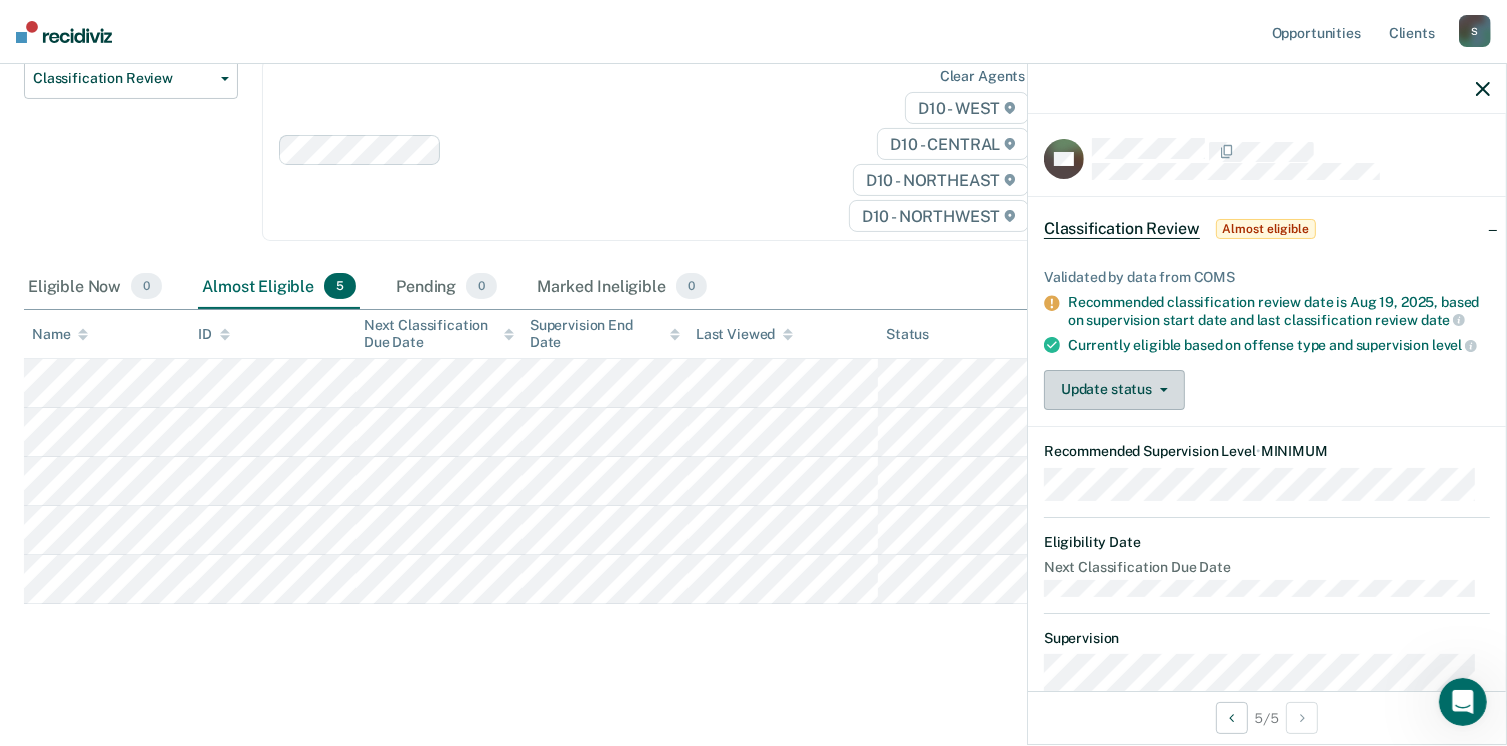 click at bounding box center [1160, 390] 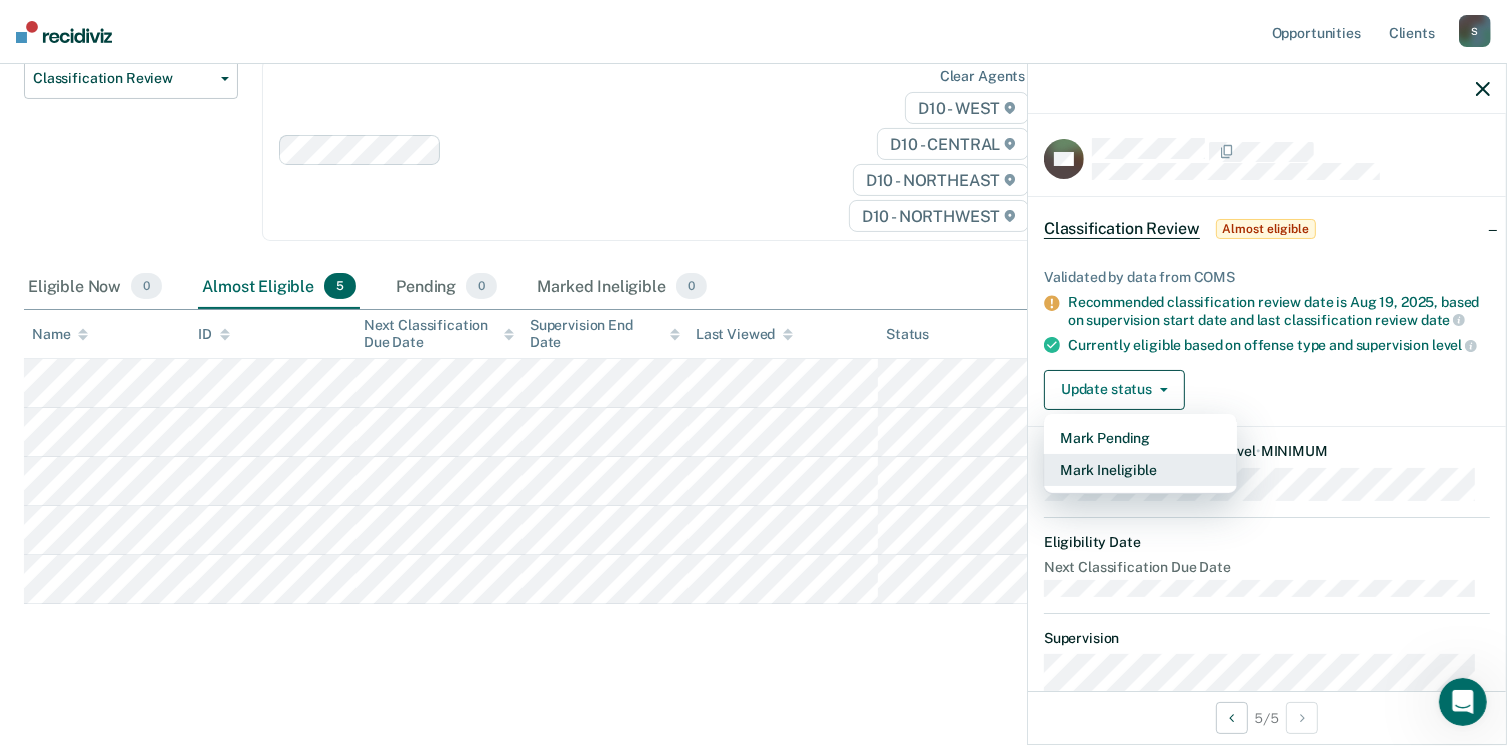 click on "Mark Ineligible" at bounding box center [1140, 470] 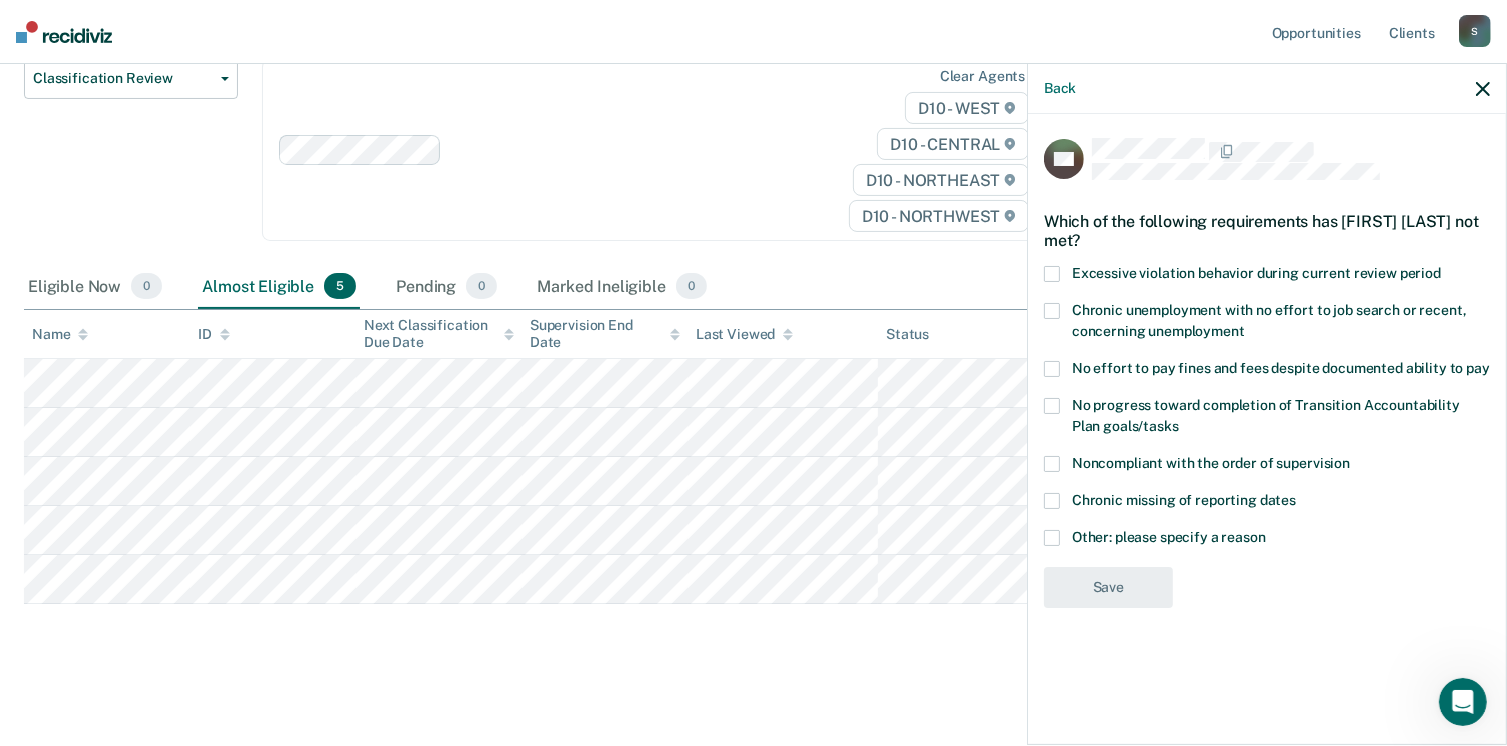 click at bounding box center (1052, 501) 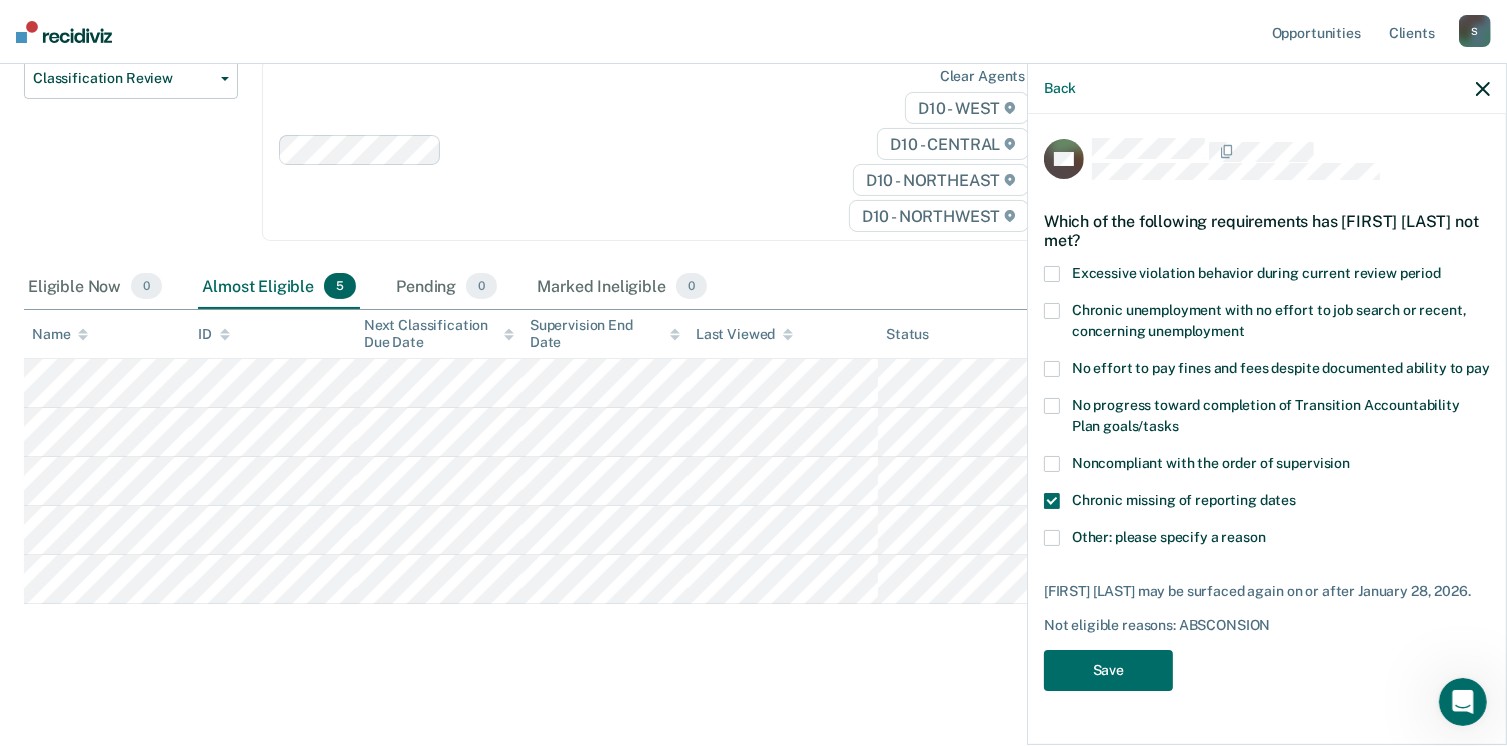 click at bounding box center [1052, 501] 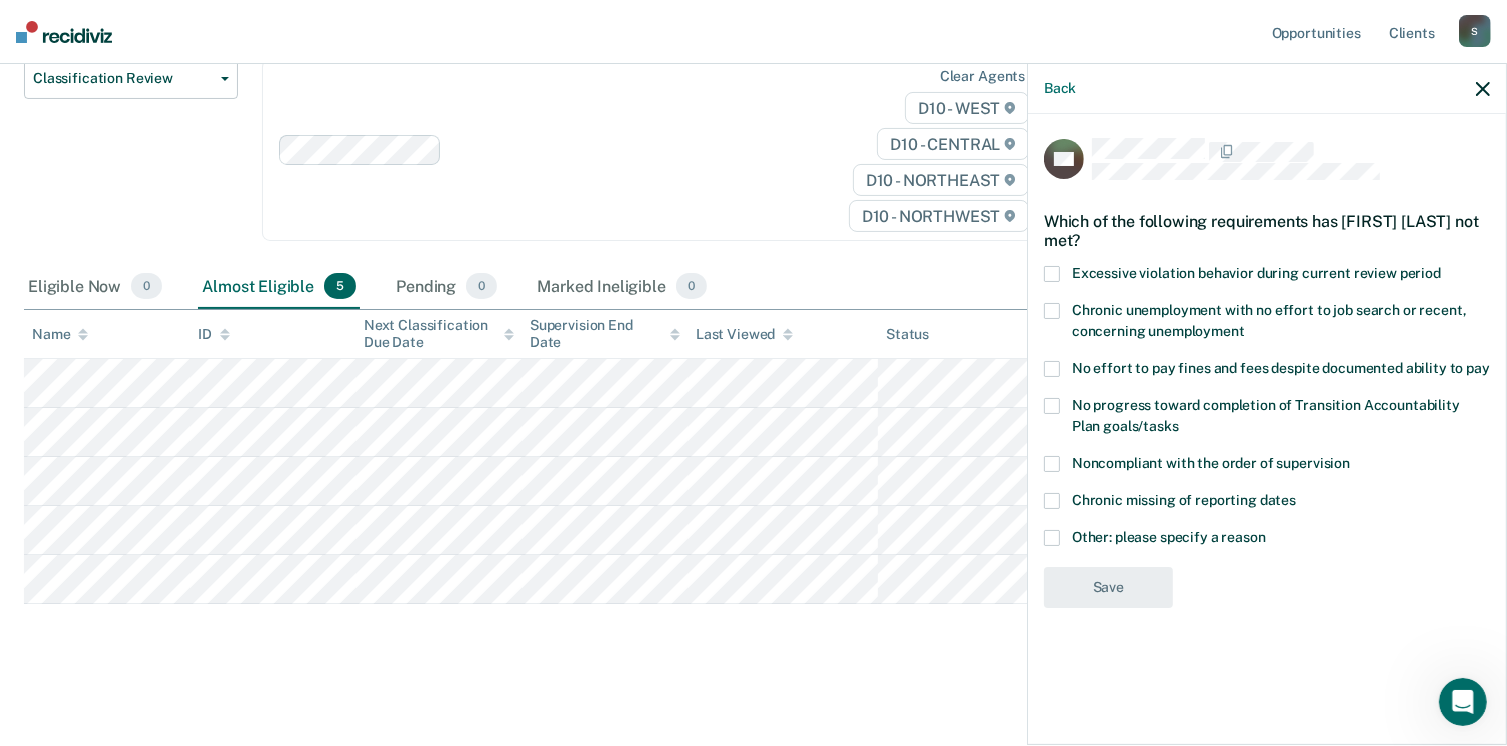 click on "Chronic missing of reporting dates" at bounding box center [1267, 511] 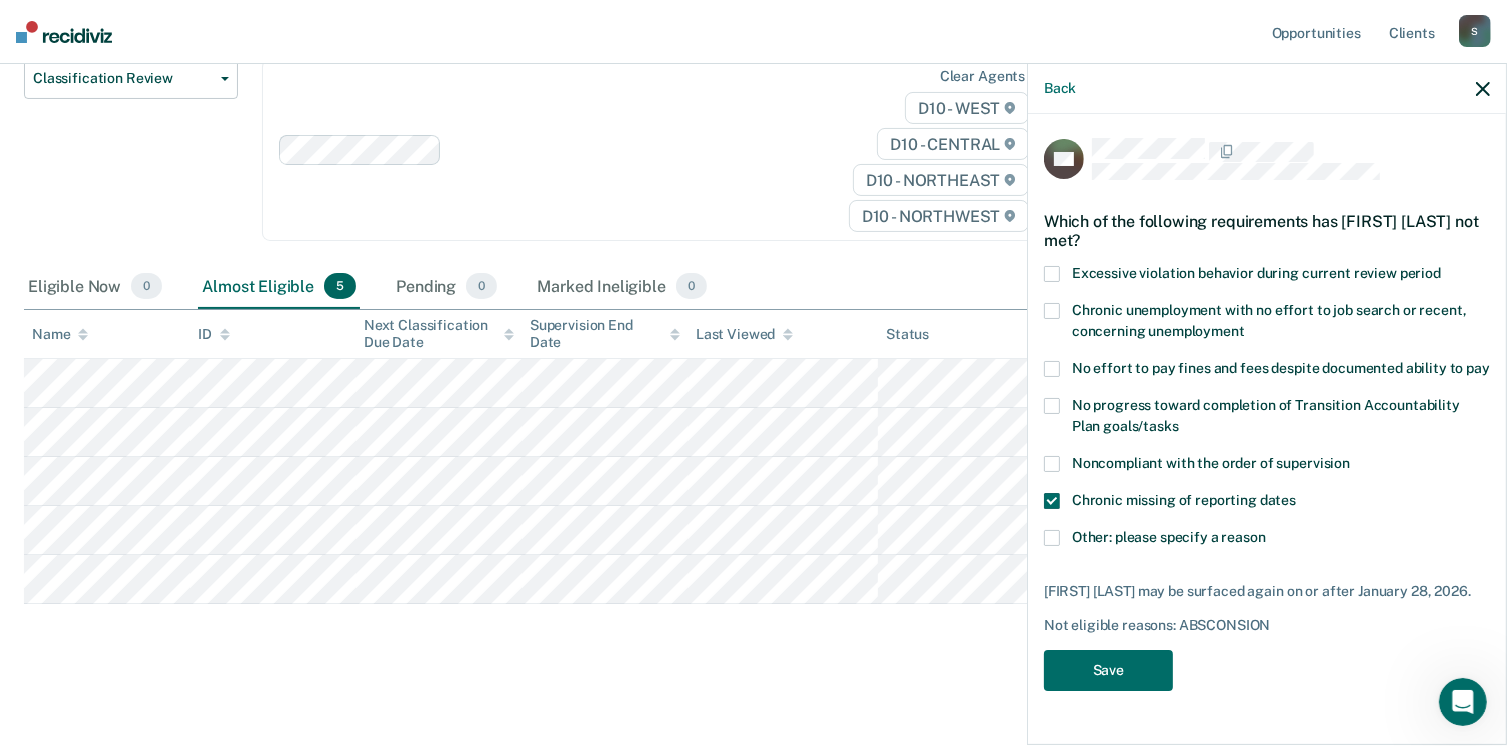 click on "Noncompliant with the order of supervision" at bounding box center [1267, 474] 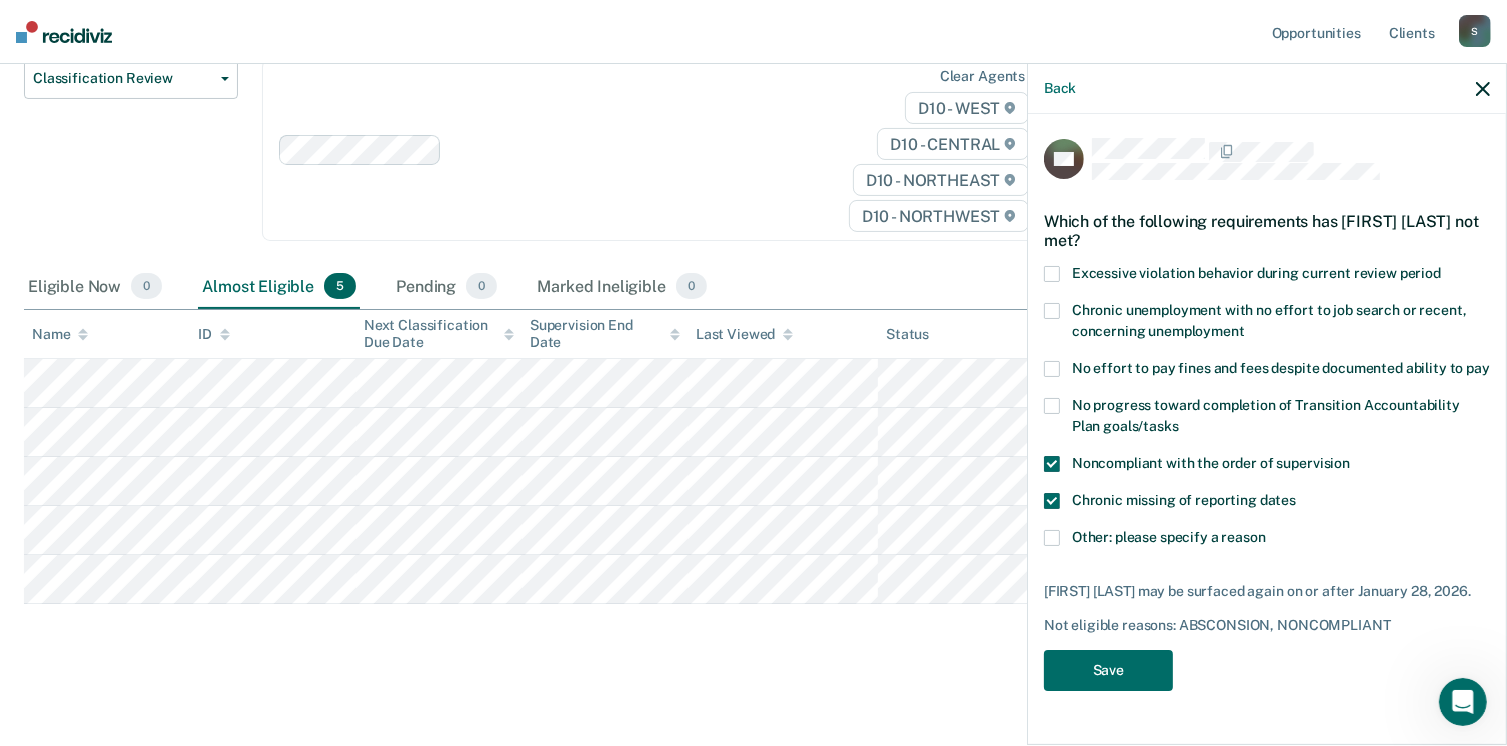 click at bounding box center (1052, 464) 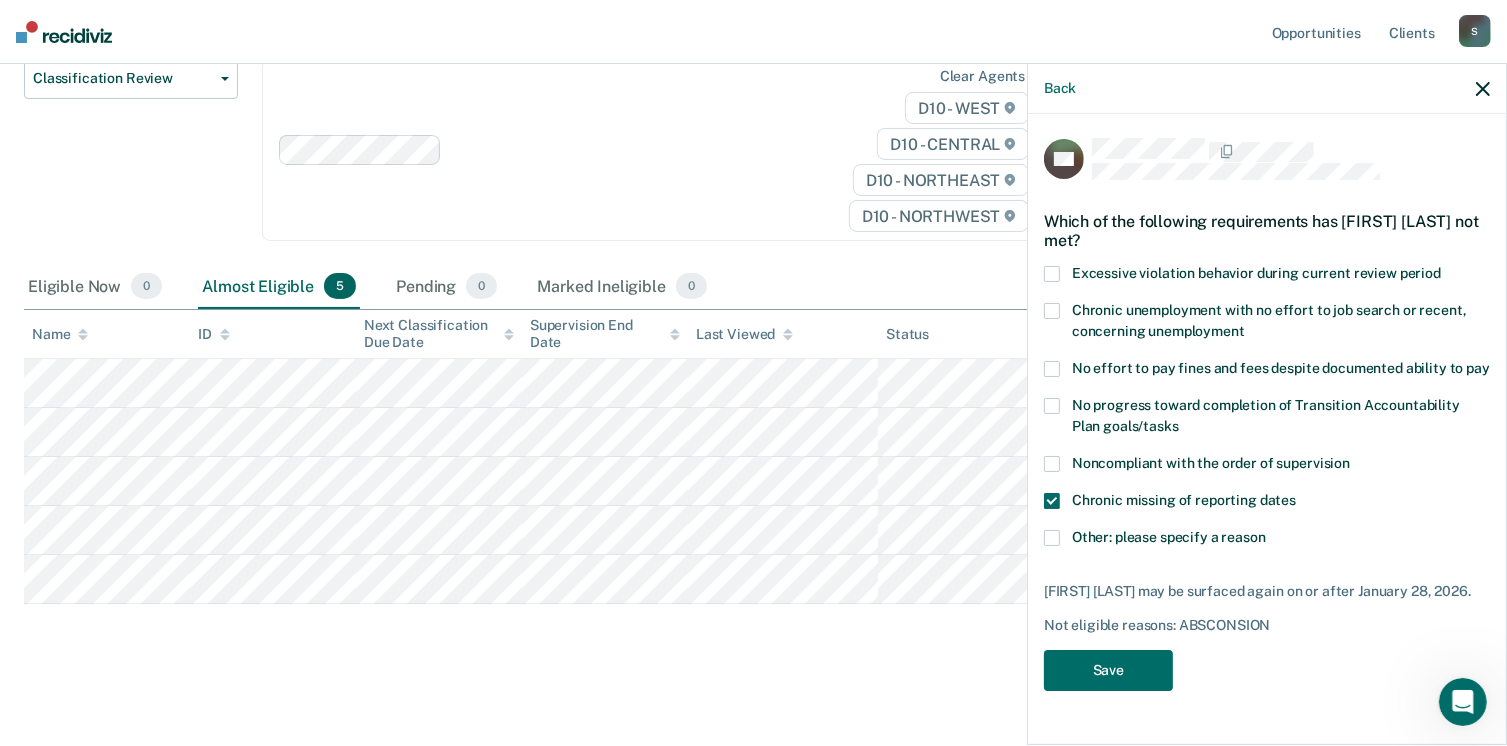 drag, startPoint x: 1052, startPoint y: 493, endPoint x: 1052, endPoint y: 518, distance: 25 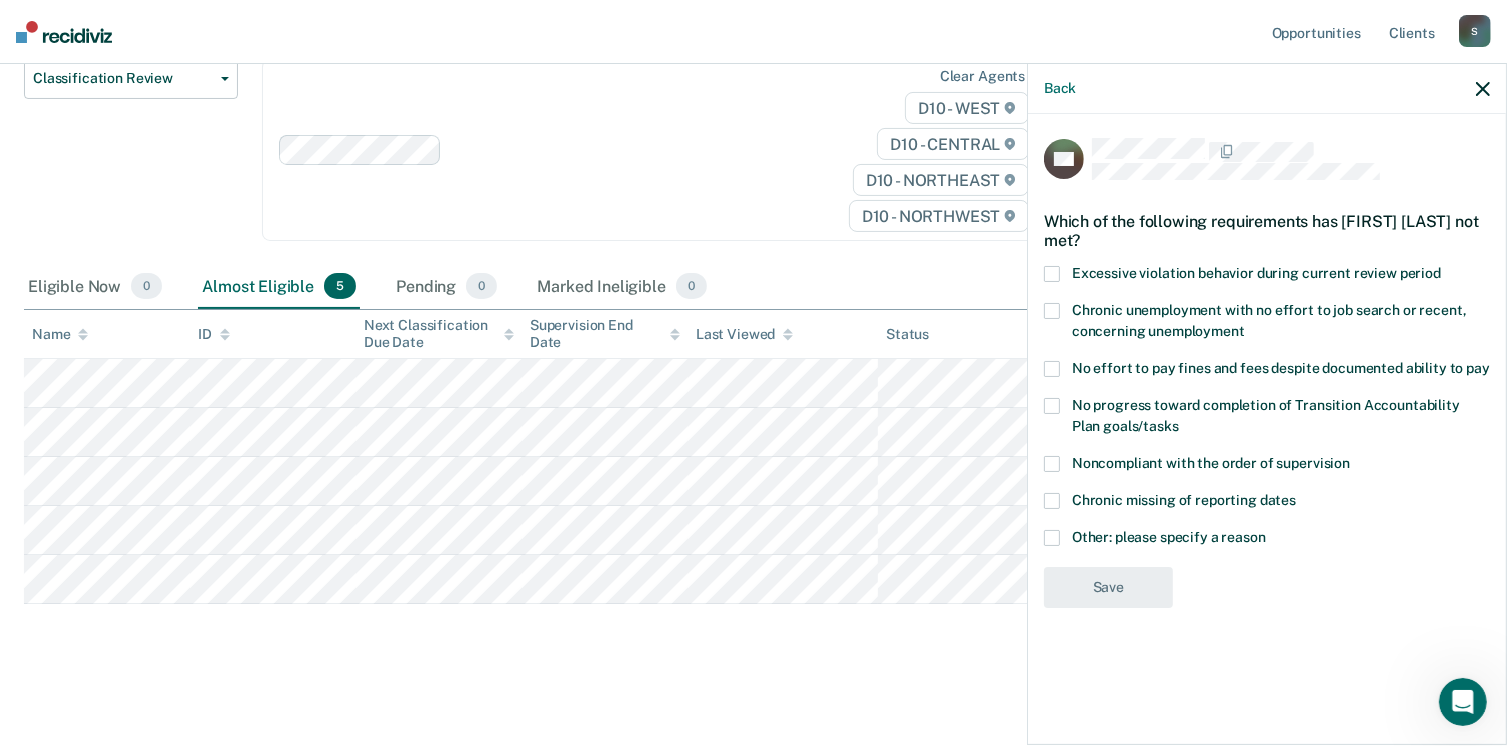 click at bounding box center (1052, 538) 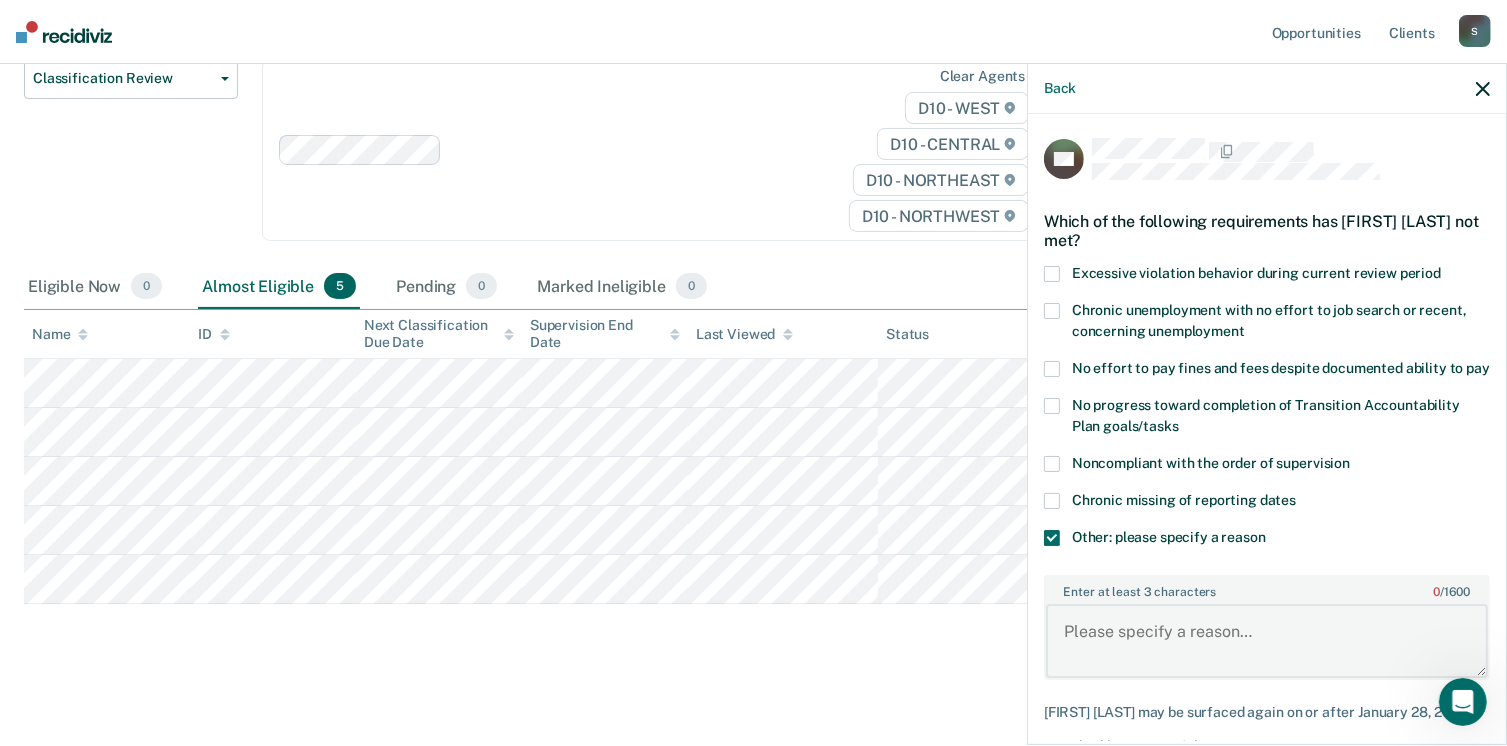 click on "Enter at least 3 characters 0  /  1600" at bounding box center [1267, 641] 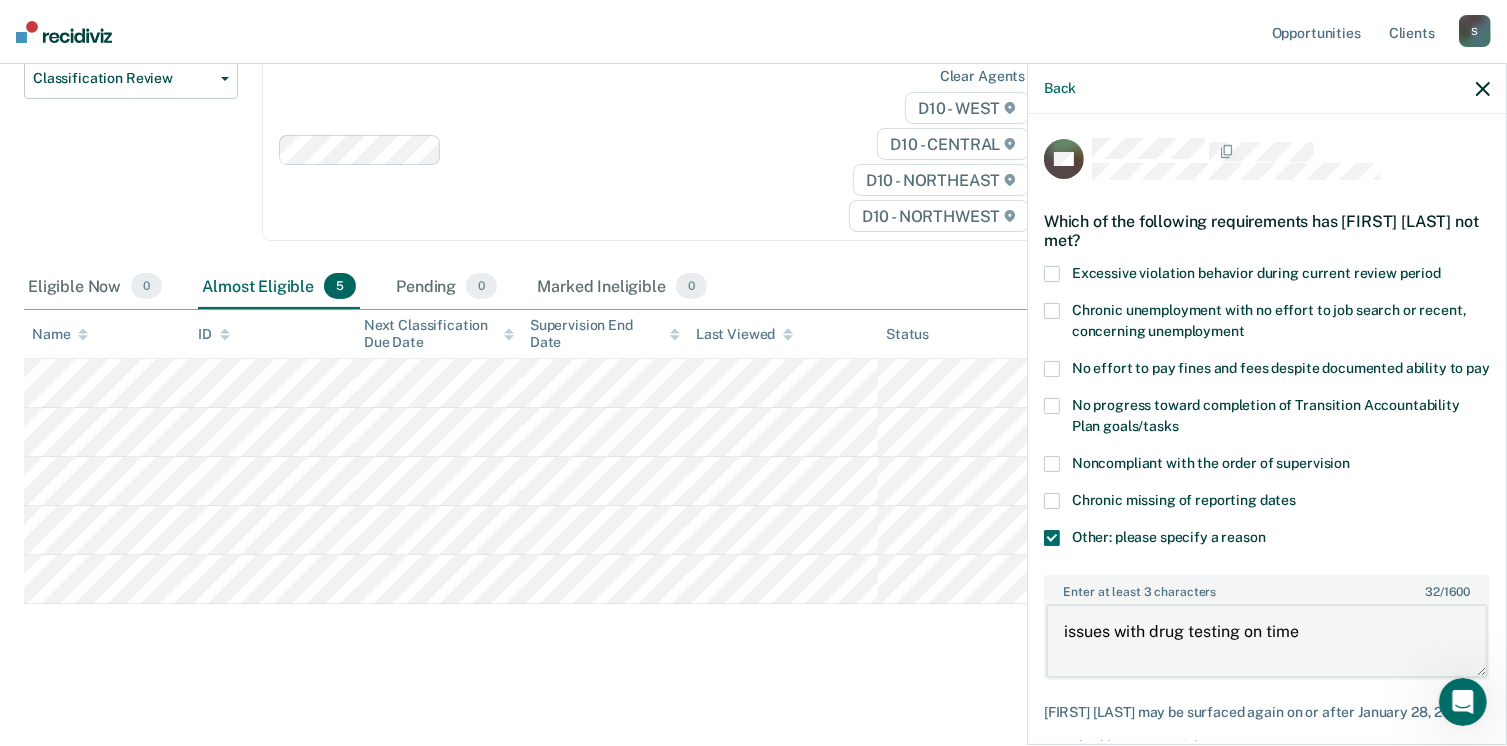 scroll, scrollTop: 123, scrollLeft: 0, axis: vertical 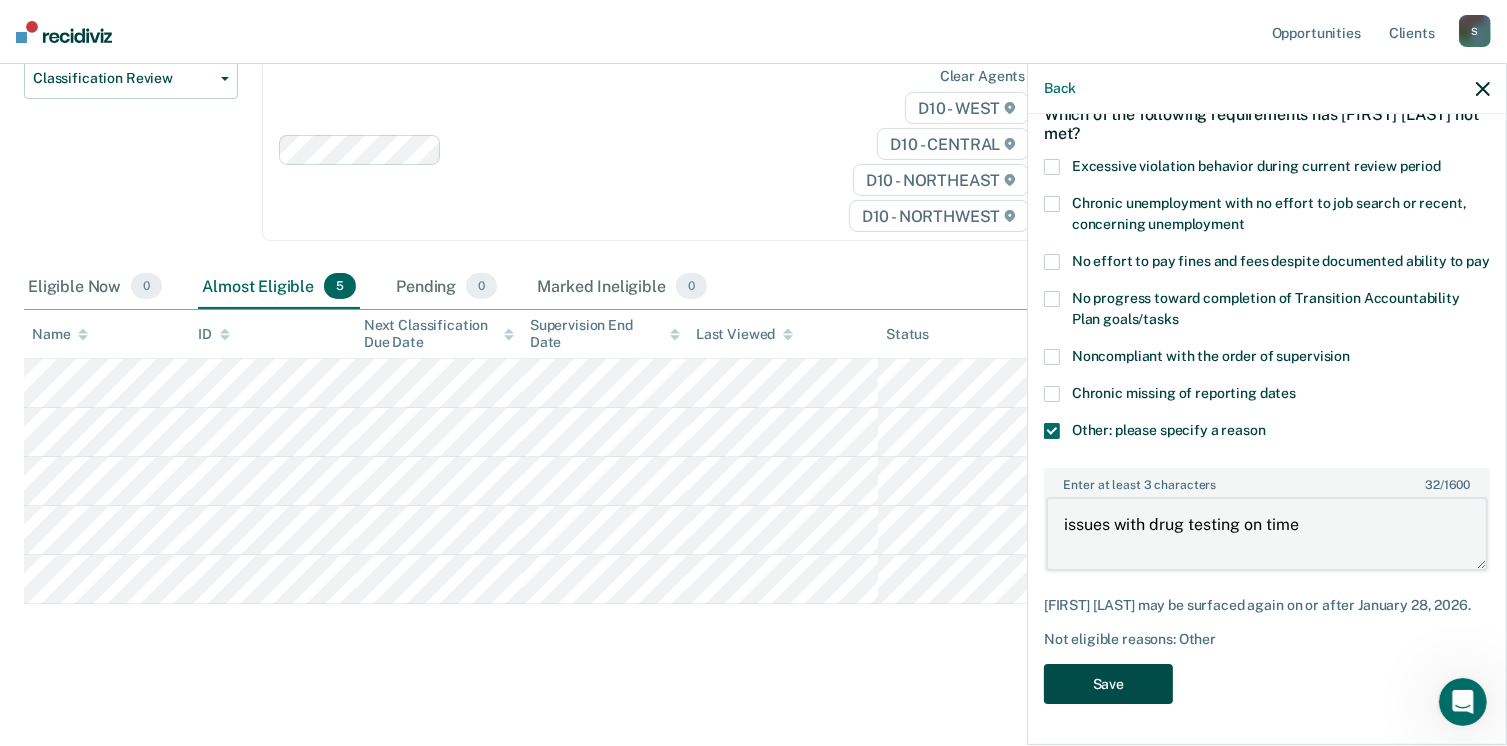type on "issues with drug testing on time" 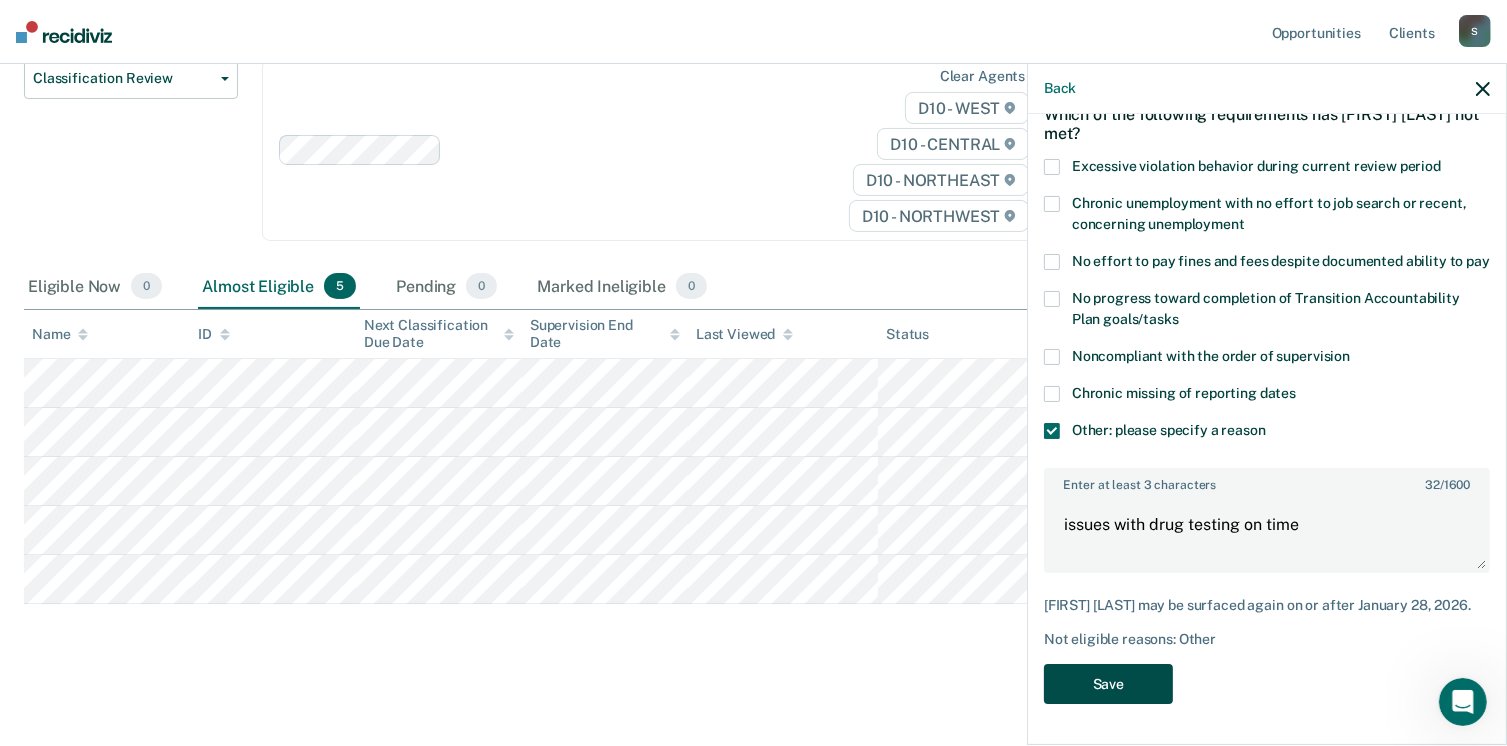 click on "Save" at bounding box center [1108, 684] 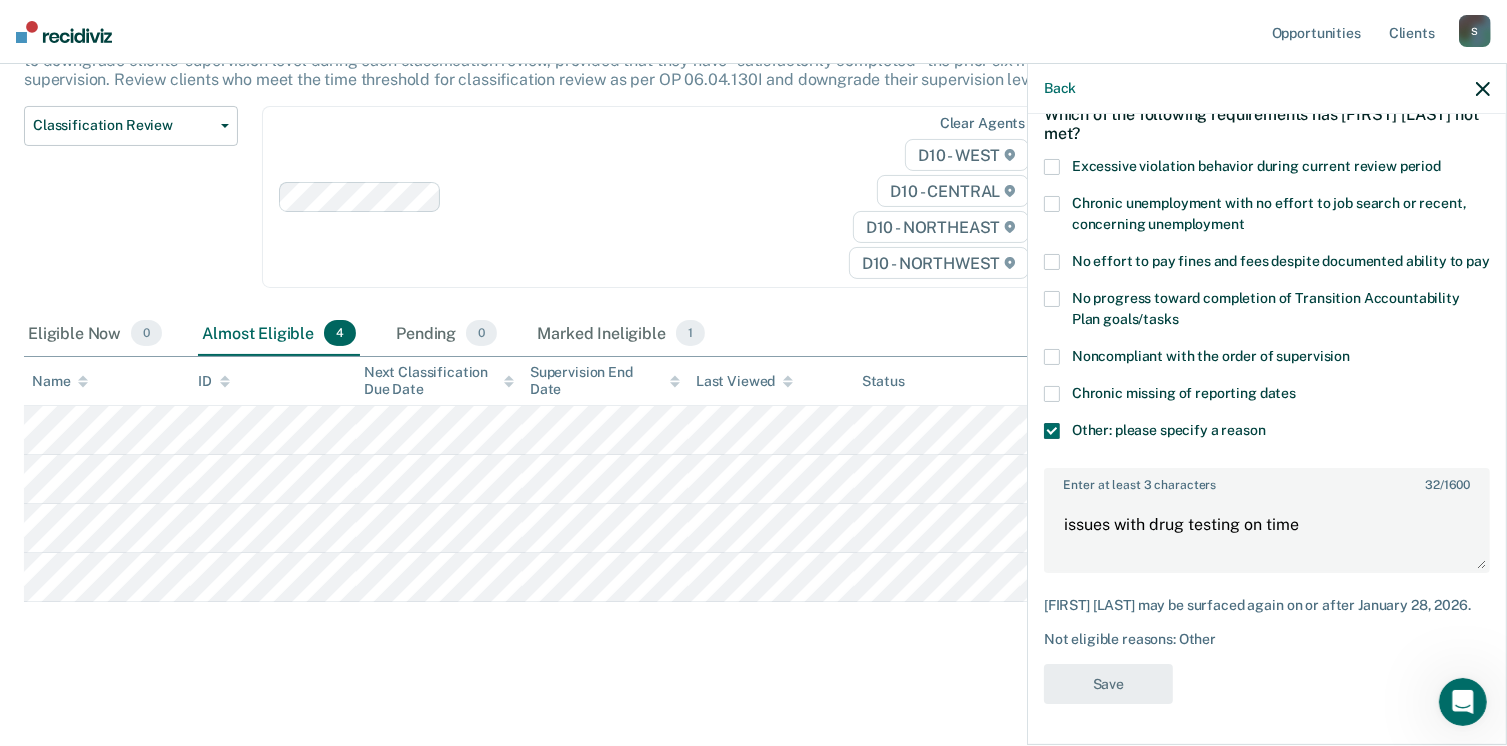 scroll, scrollTop: 198, scrollLeft: 0, axis: vertical 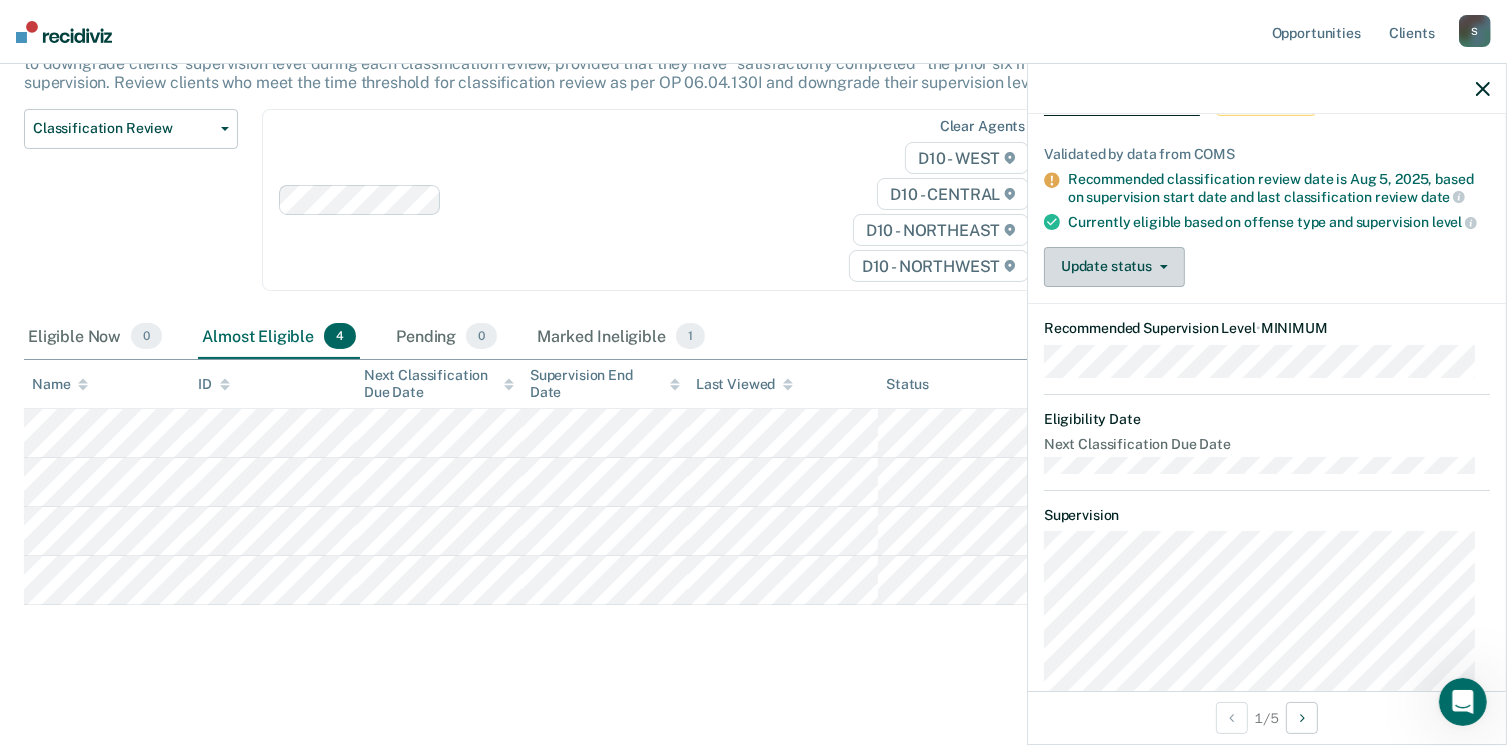 click on "Update status" at bounding box center (1114, 267) 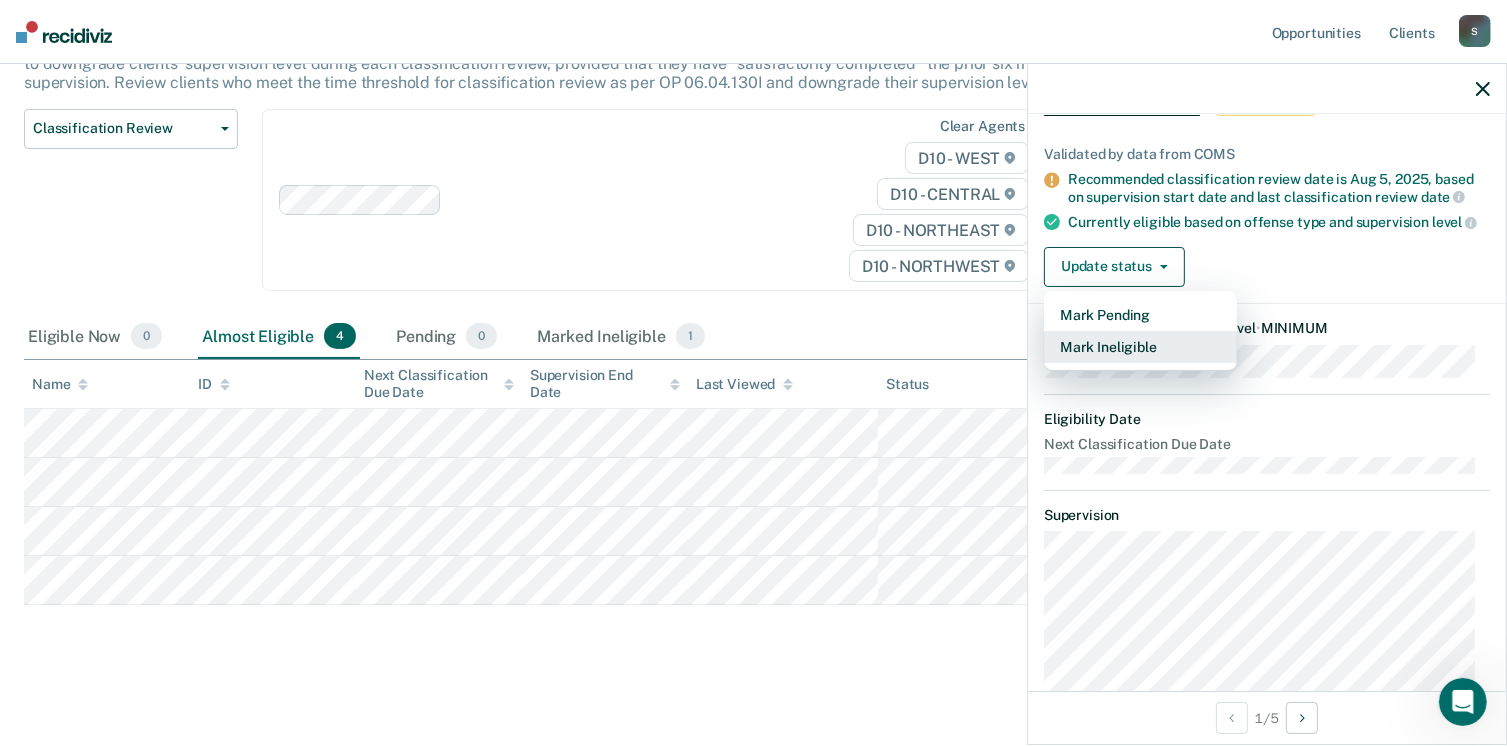 click on "Mark Ineligible" at bounding box center [1140, 347] 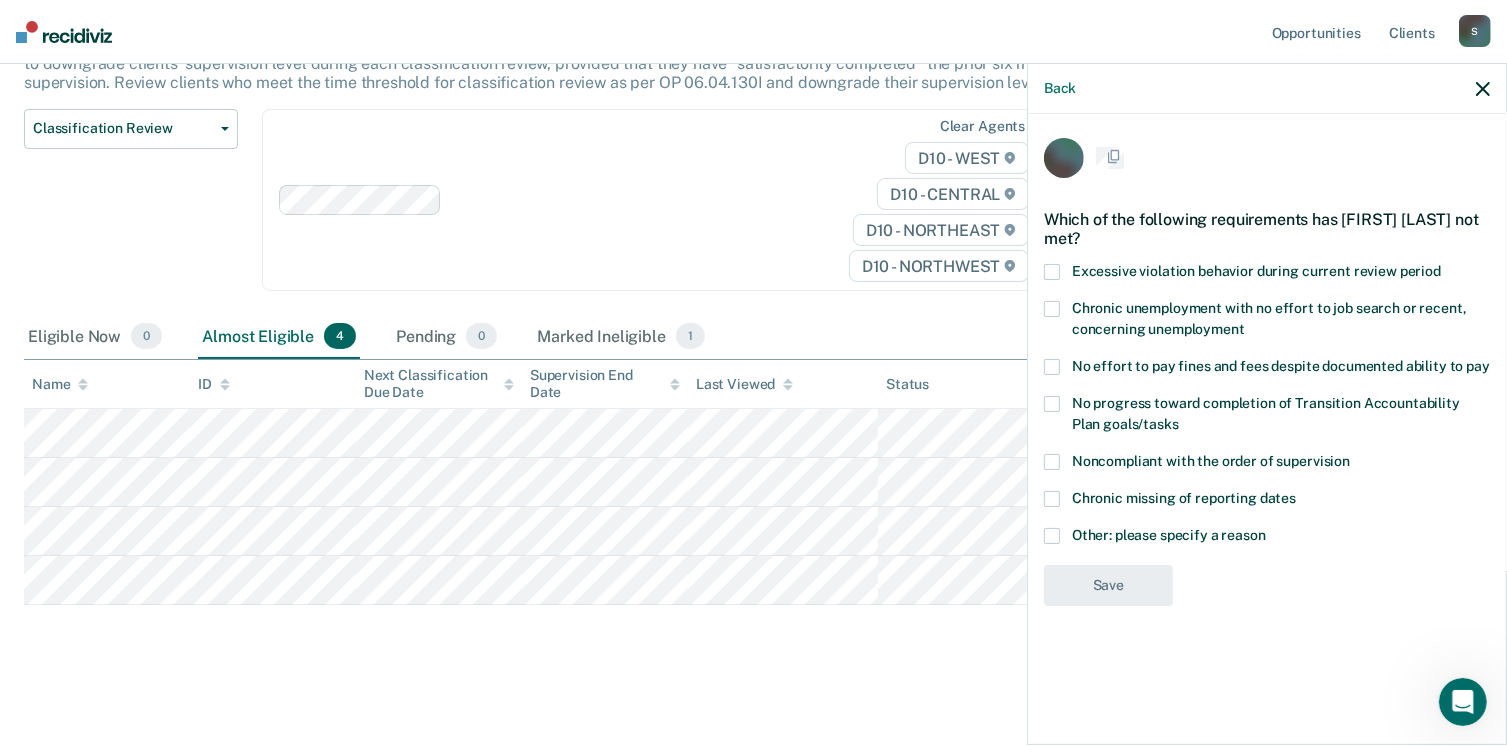 scroll, scrollTop: 0, scrollLeft: 0, axis: both 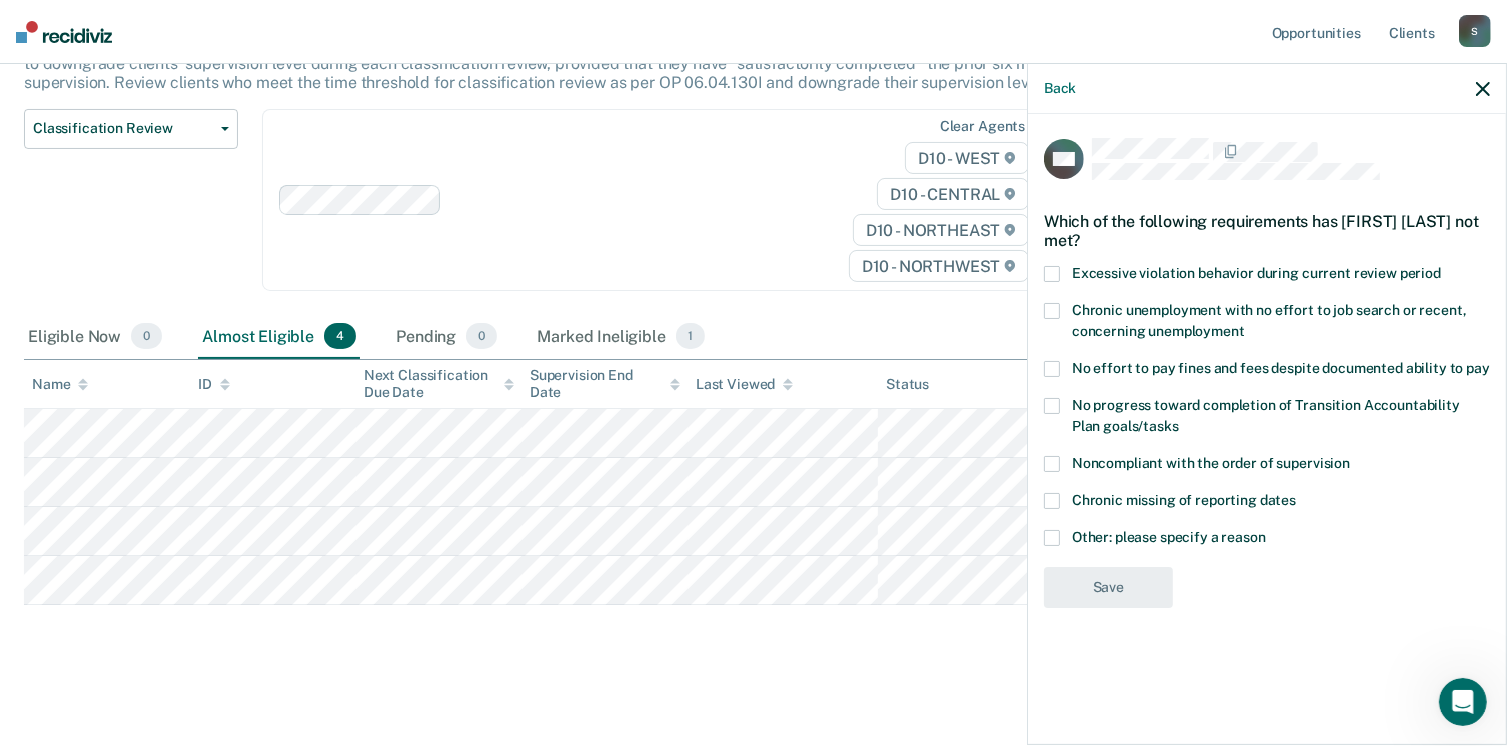 click at bounding box center (1052, 464) 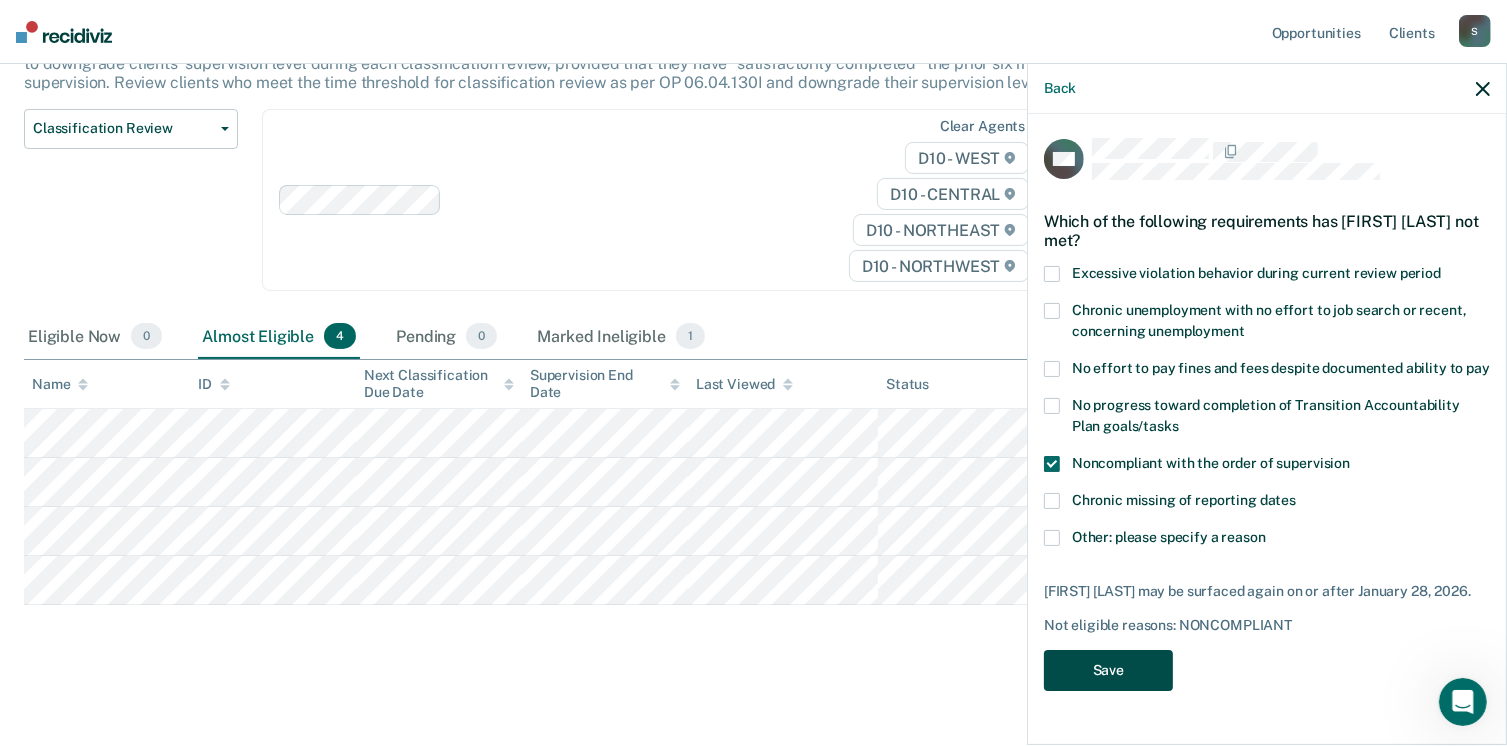 click on "Save" at bounding box center [1108, 670] 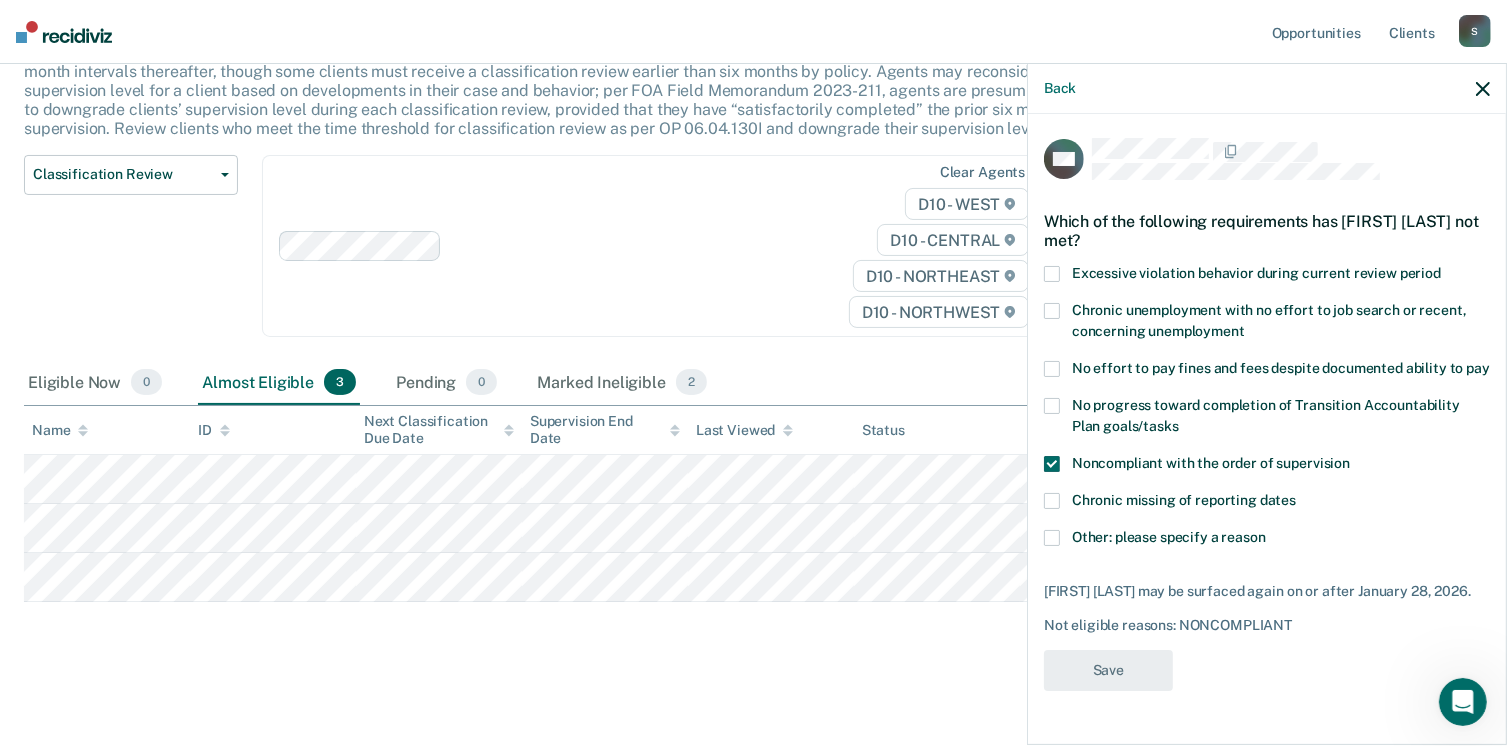 scroll, scrollTop: 149, scrollLeft: 0, axis: vertical 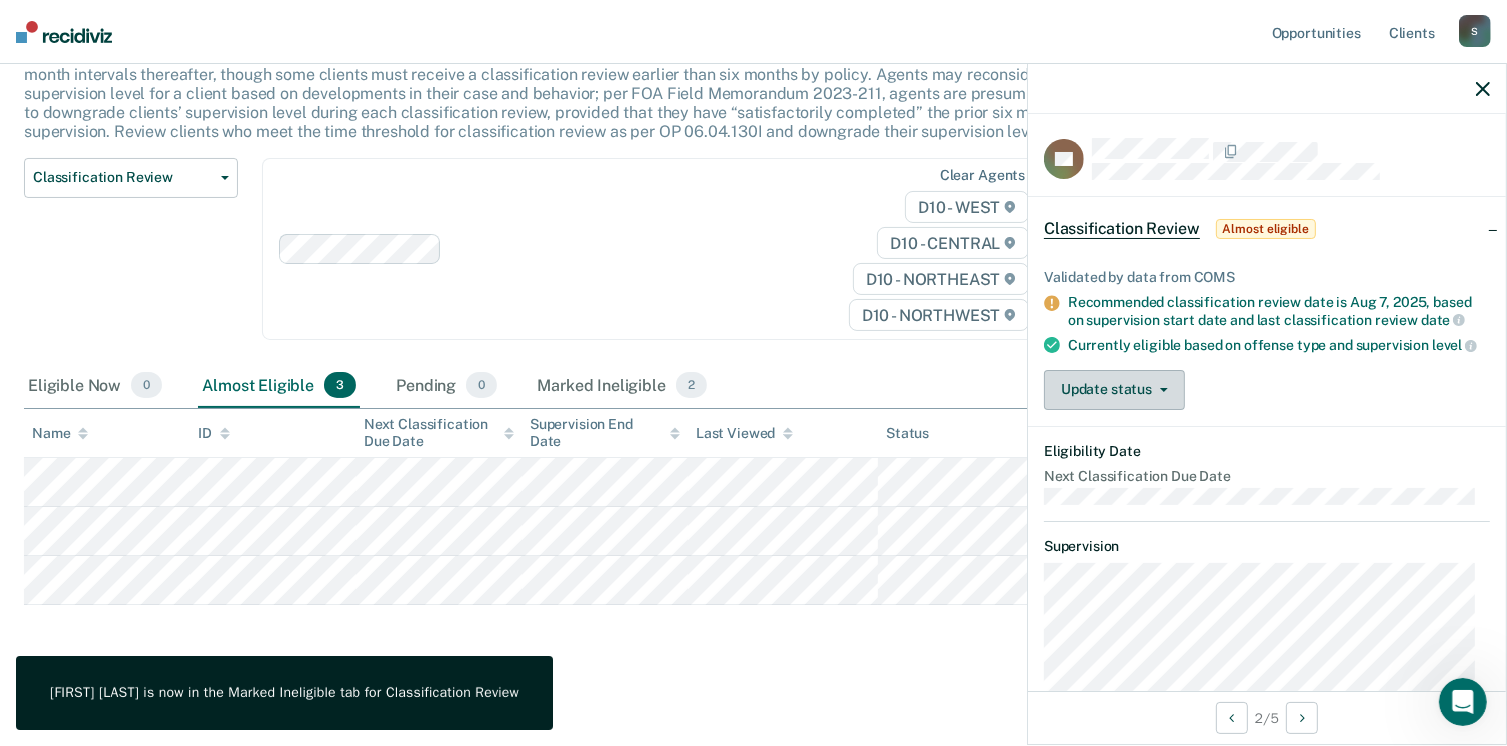 click on "Update status" at bounding box center [1114, 390] 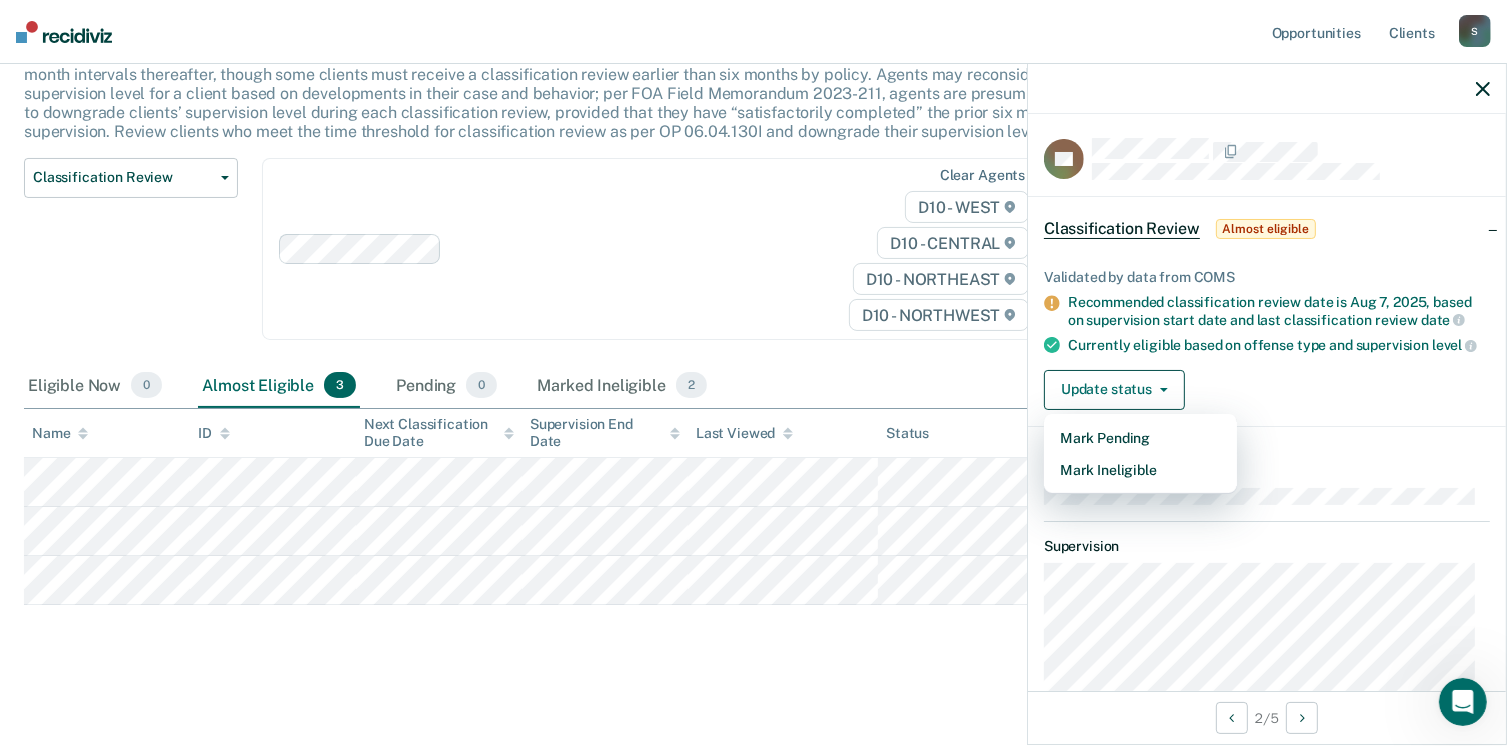 click on "Classification Review   This alert helps staff identify clients due or overdue for a classification review, which are generally mandated after six months of supervision and at six-month intervals thereafter, though some clients must receive a classification review earlier than six months by policy. Agents may reconsider the supervision level for a client based on developments in their case and behavior; per FOA Field Memorandum 2023-211, agents are presumptively required to downgrade clients’ supervision level during each classification review, provided that they have “satisfactorily completed” the prior six months on supervision. Review clients who meet the time threshold for classification review as per OP 06.04.130I and downgrade their supervision level in COMS. Classification Review Classification Review Early Discharge Minimum Telephone Reporting Overdue for Discharge Supervision Level Mismatch Clear   agents [REGION] - WEST   [REGION] - CENTRAL   [REGION] - NORTHEAST   [REGION] - NORTHWEST   Eligible Now 0 3 0 2" at bounding box center [753, 326] 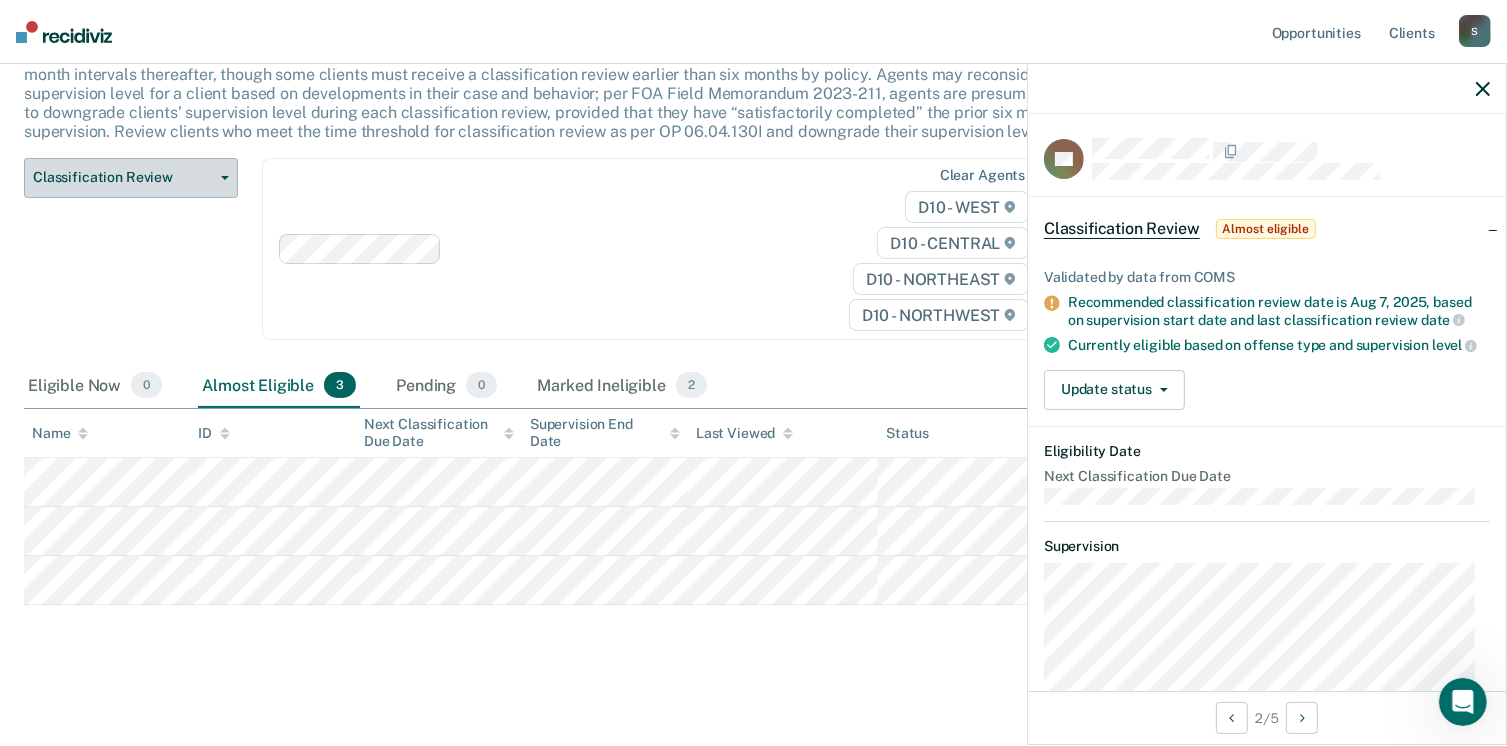 click on "Classification Review" at bounding box center (123, 177) 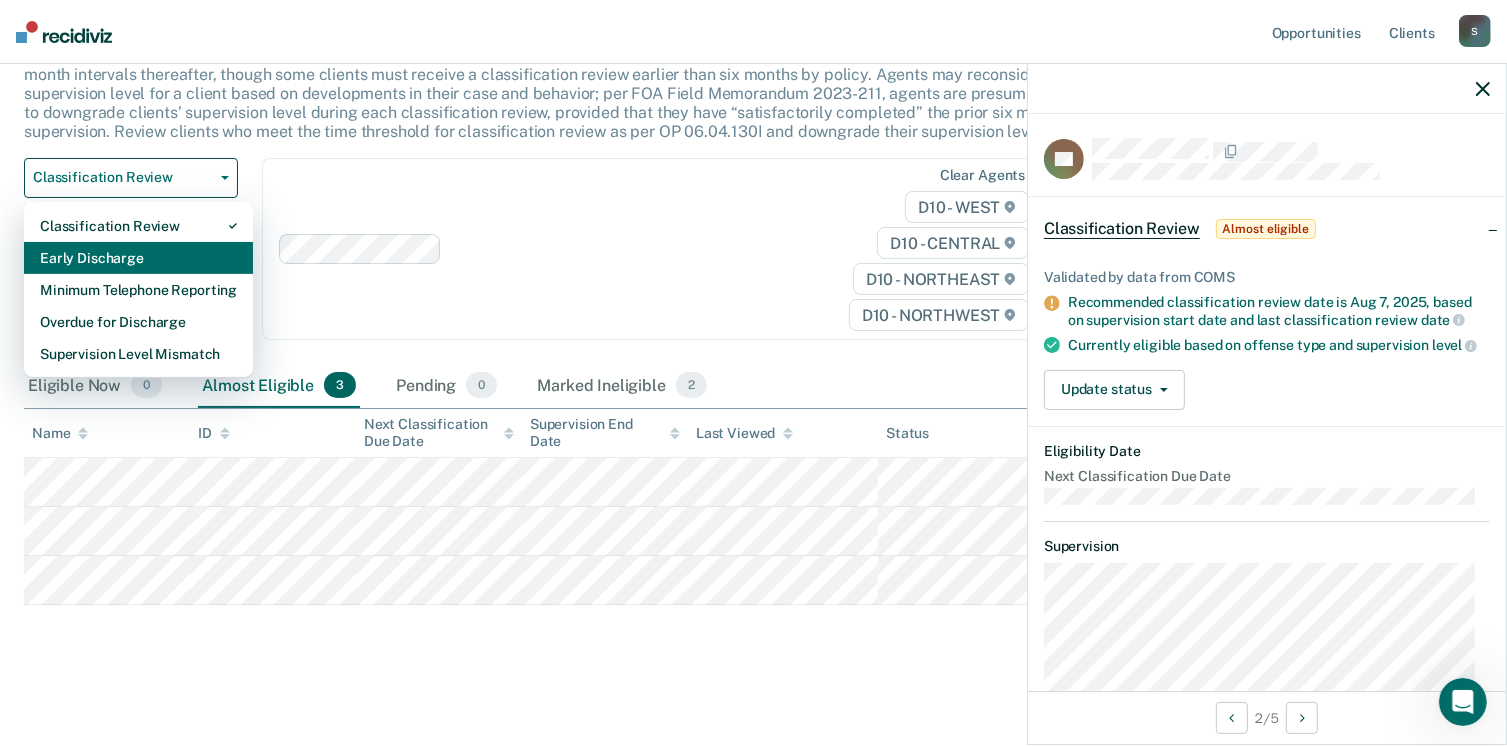 click on "Early Discharge" at bounding box center (138, 258) 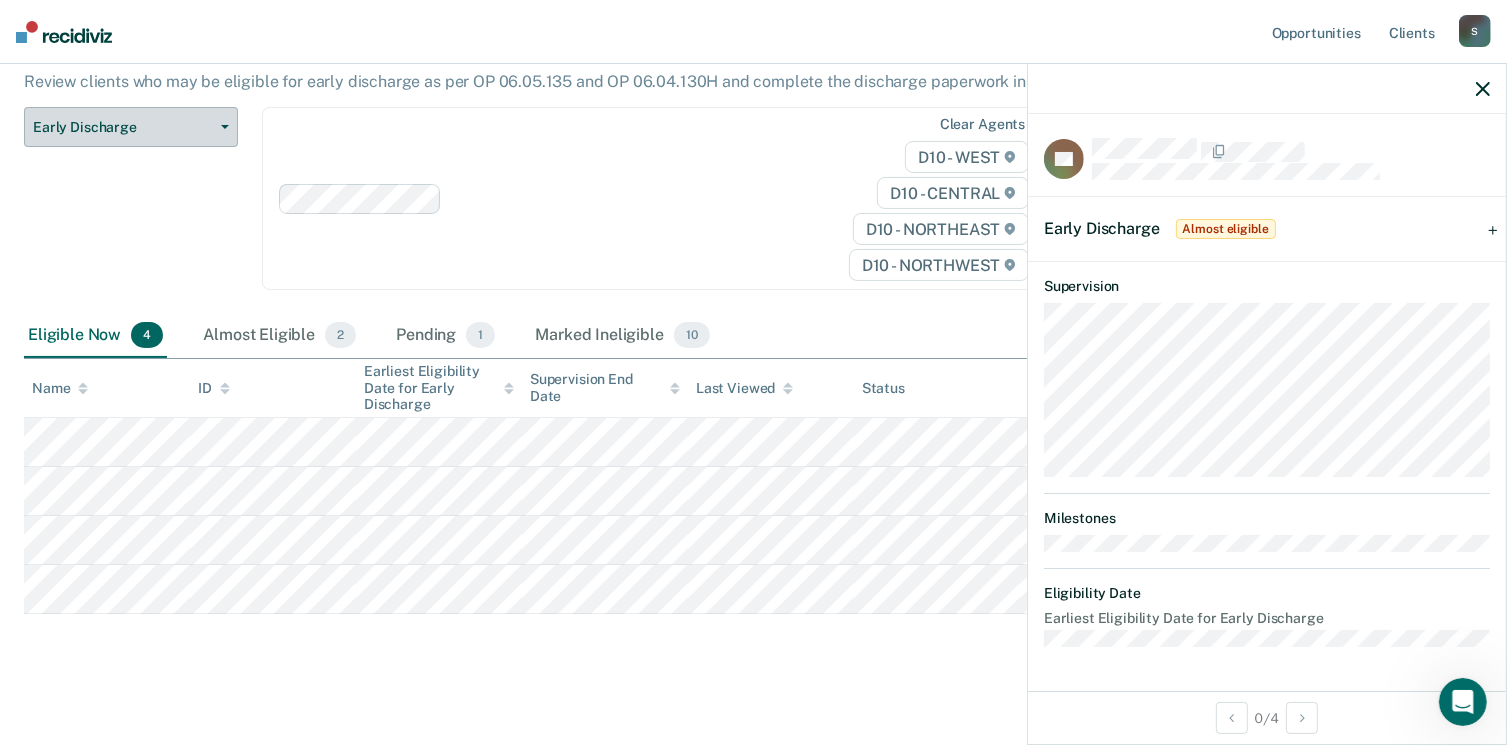 scroll, scrollTop: 189, scrollLeft: 0, axis: vertical 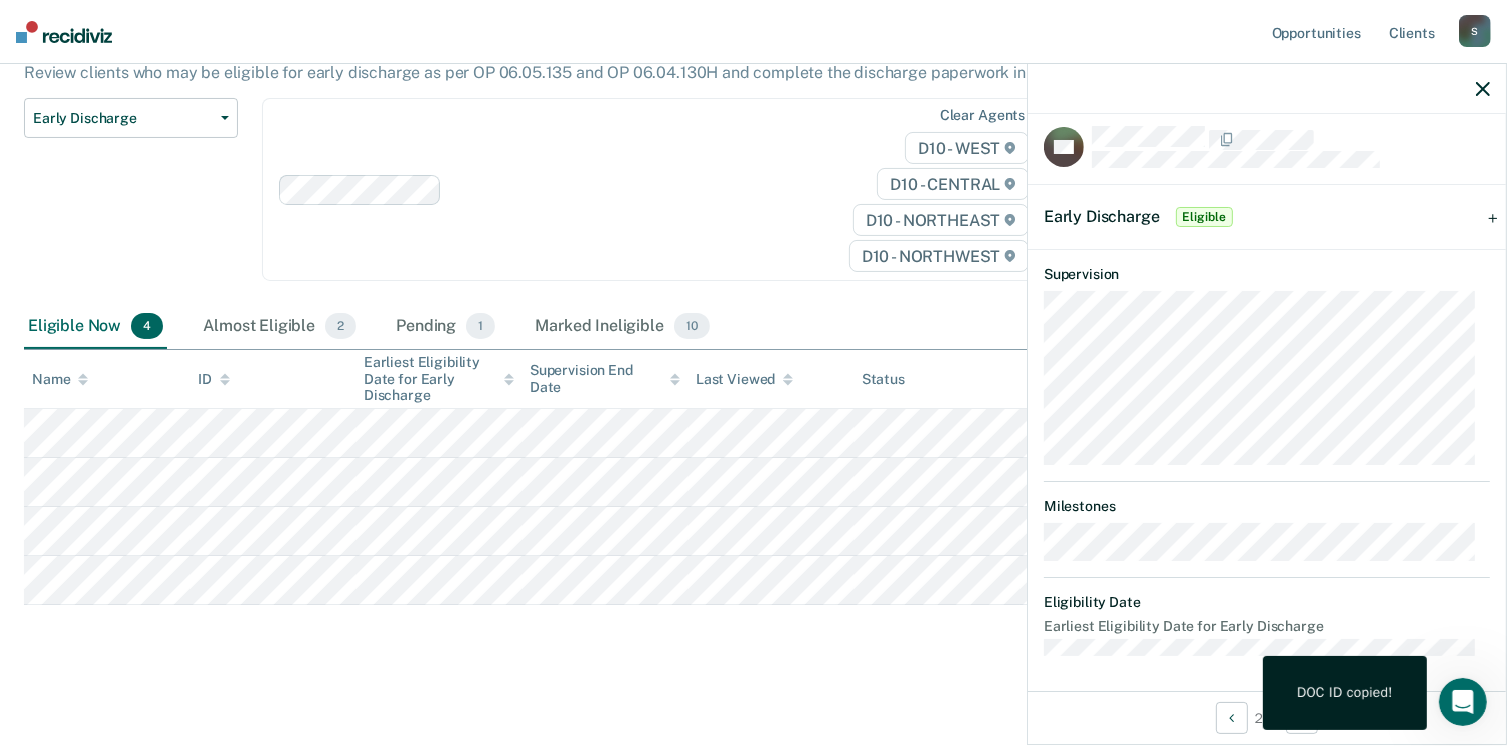 click on "Early Discharge   Early Discharge is the termination of the period of probation or parole before the full-term discharge date. Early discharge reviews are mandated, at minimum, once clients have served half of their original term of supervision. Review clients who may be eligible for early discharge as per OP 06.05.135 and OP 06.04.130H and complete the discharge paperwork in COMS. Early Discharge Classification Review Early Discharge Minimum Telephone Reporting Overdue for Discharge Supervision Level Mismatch Clear   agents D10 - WEST   D10 - CENTRAL   D10 - NORTHEAST   D10 - NORTHWEST   Eligible Now 4 Almost Eligible 2 Pending 1 Marked Ineligible 10
To pick up a draggable item, press the space bar.
While dragging, use the arrow keys to move the item.
Press space again to drop the item in its new position, or press escape to cancel.
Name ID Earliest Eligibility Date for Early Discharge Supervision End Date Last Viewed Status Assigned to" at bounding box center [753, 330] 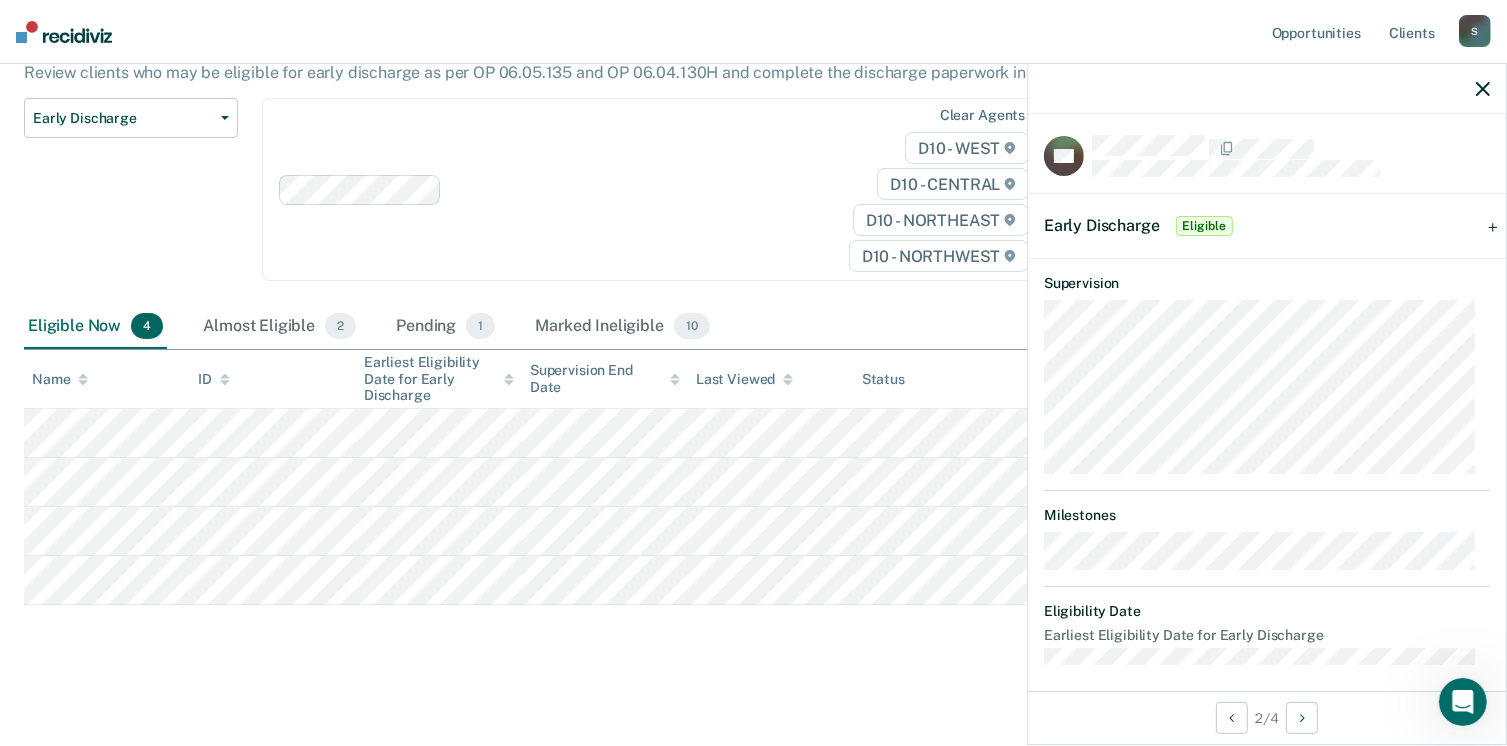 scroll, scrollTop: 0, scrollLeft: 0, axis: both 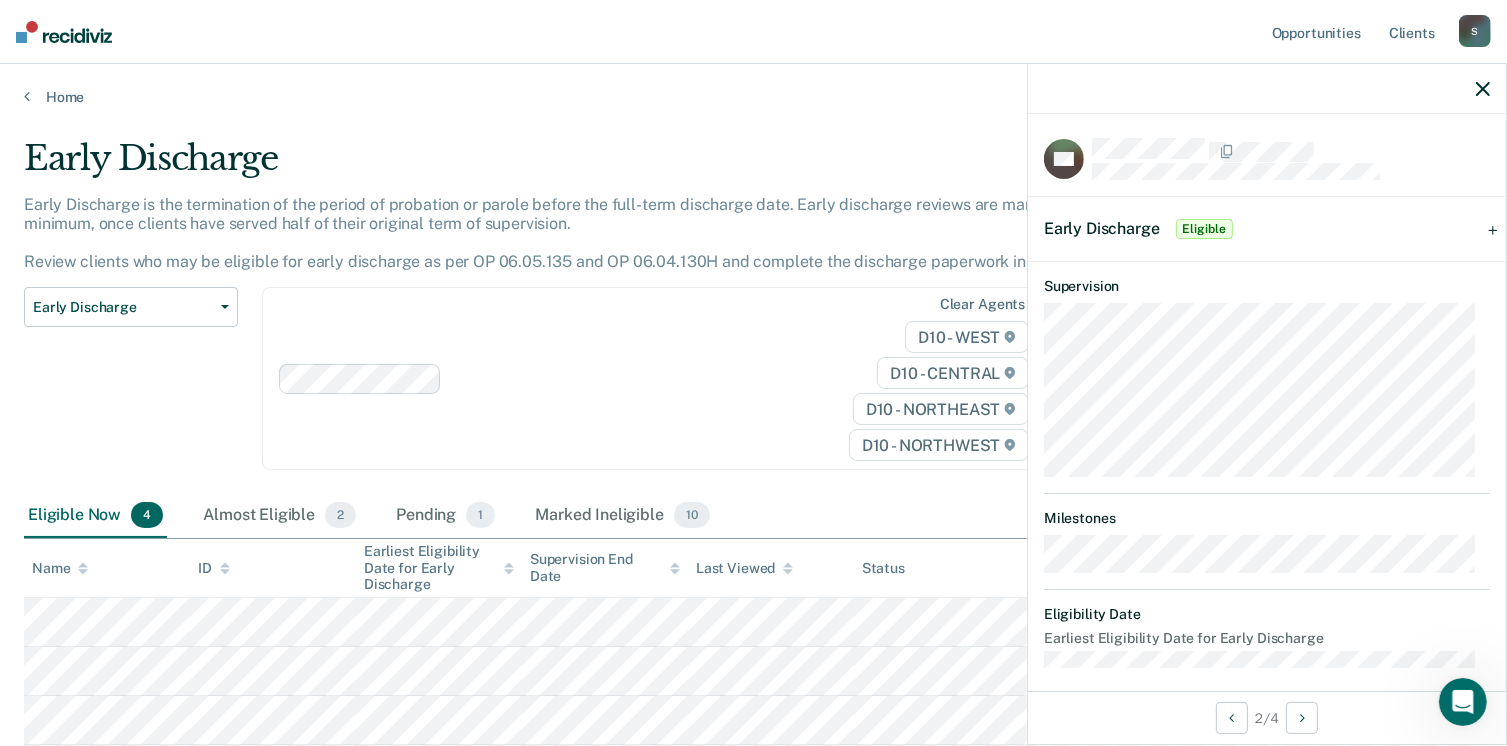 click on "Early Discharge Eligible" at bounding box center [1267, 229] 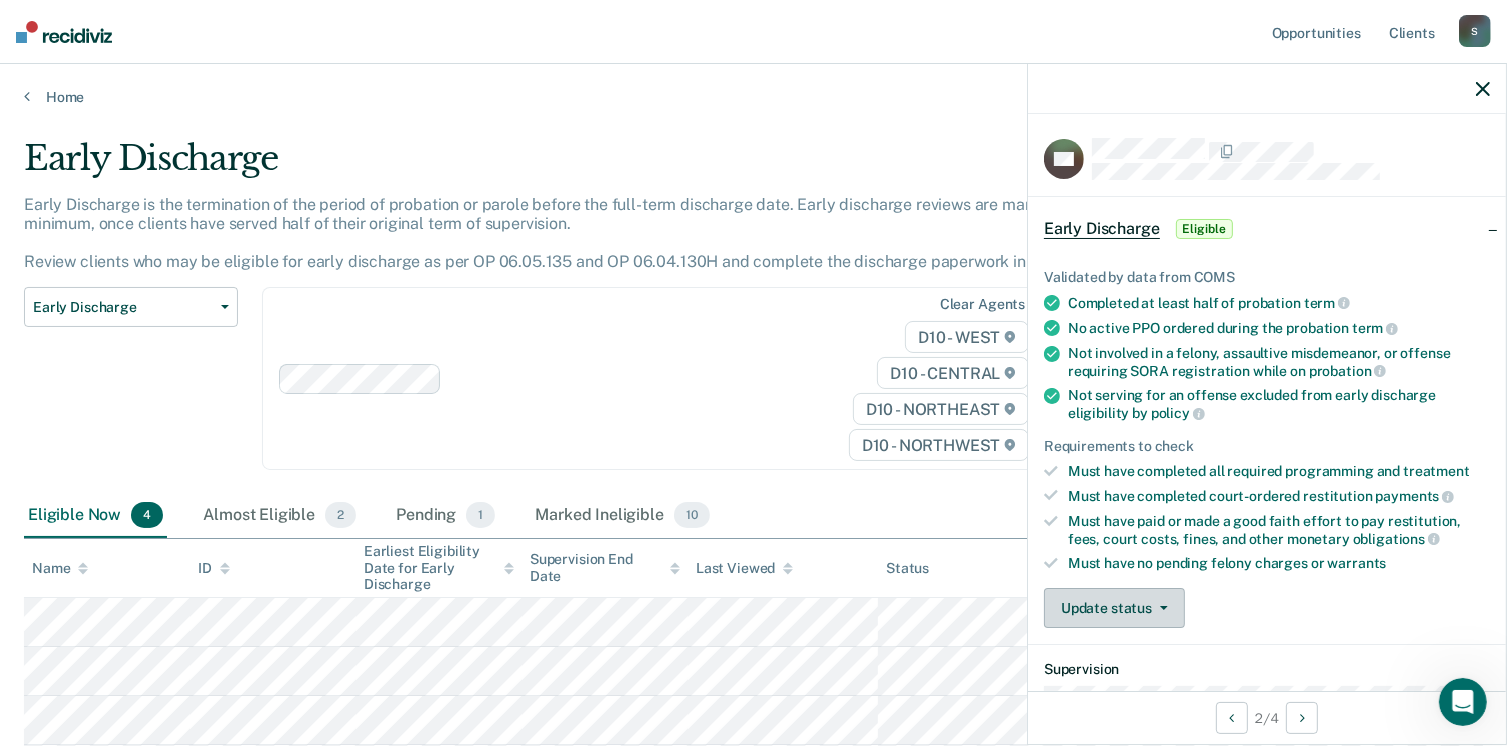 click on "Update status" at bounding box center (1114, 608) 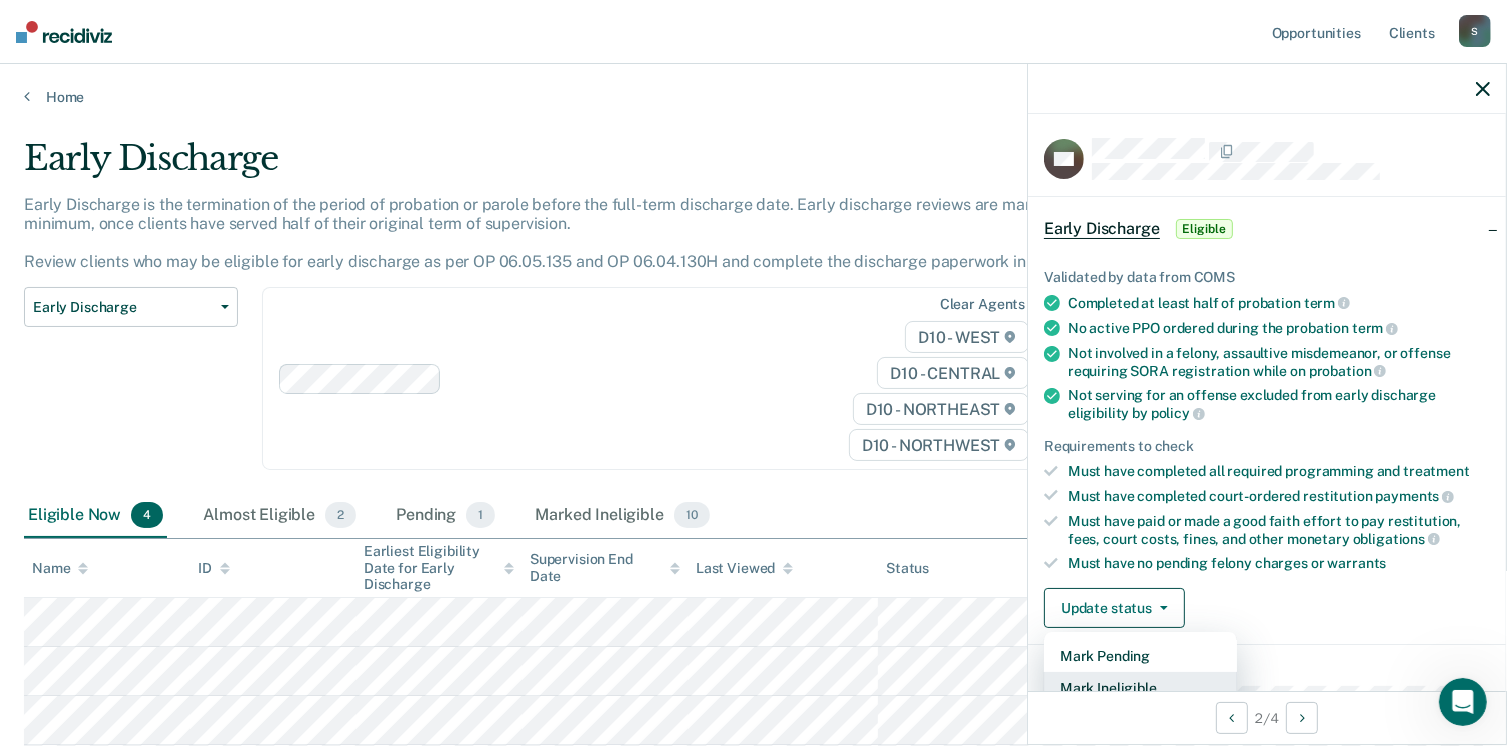 scroll, scrollTop: 5, scrollLeft: 0, axis: vertical 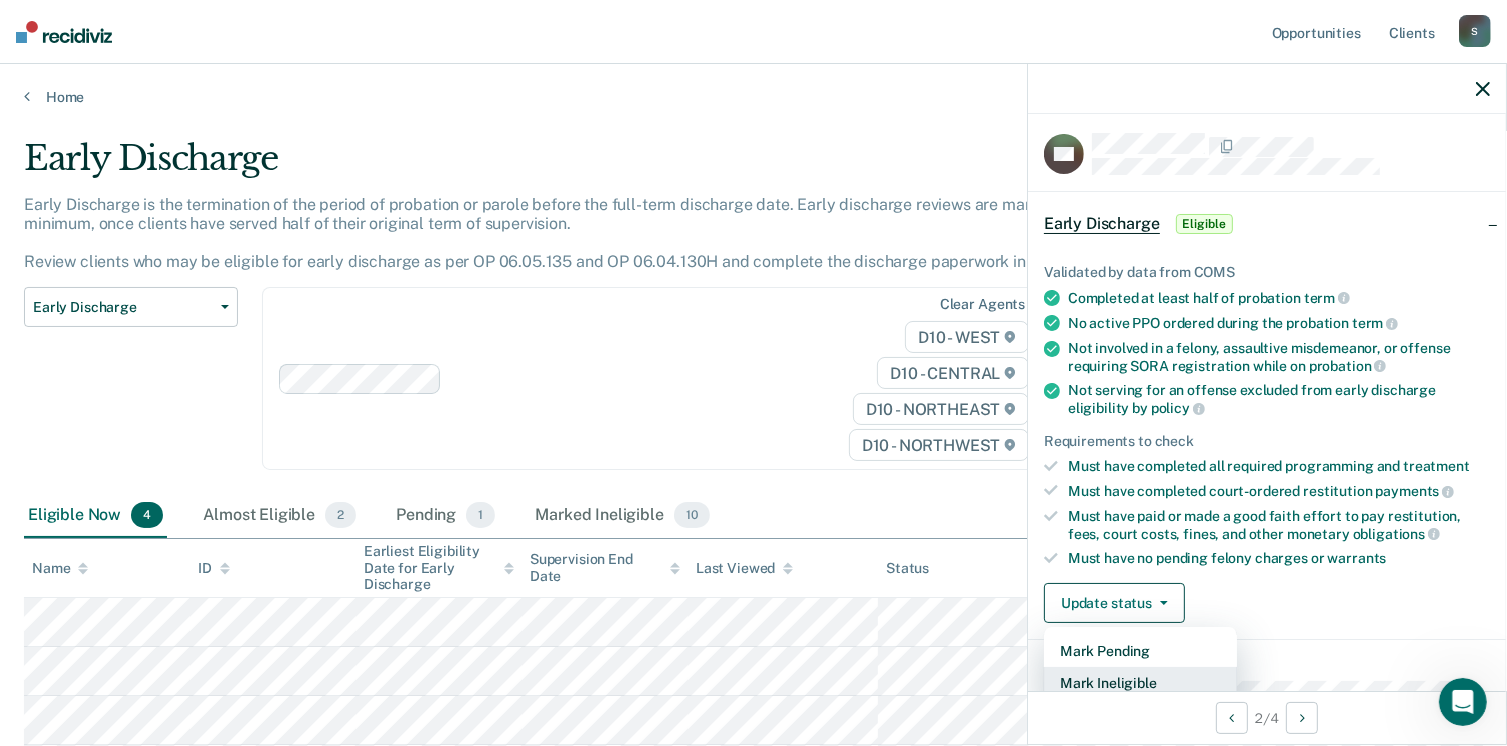 click on "Mark Ineligible" at bounding box center [1140, 683] 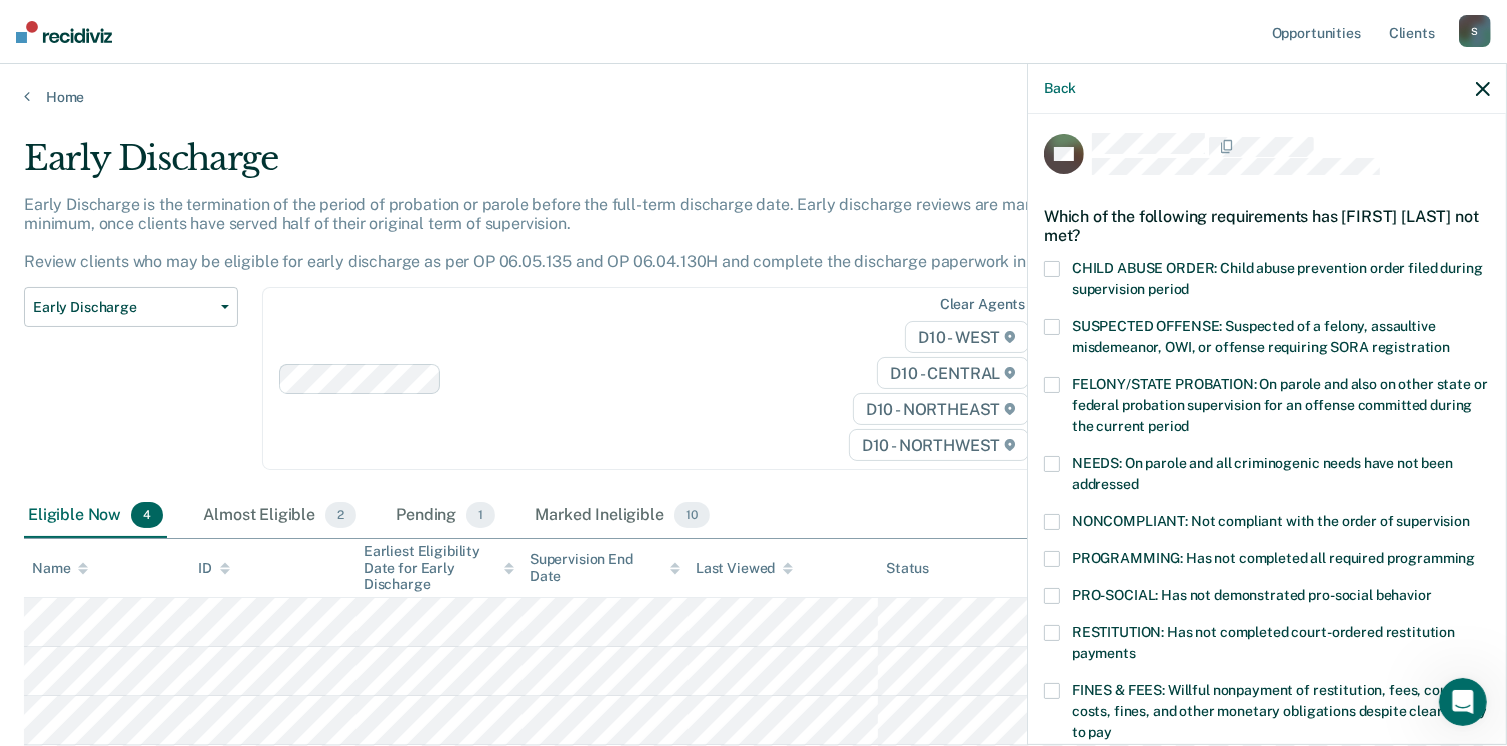 click at bounding box center (1052, 559) 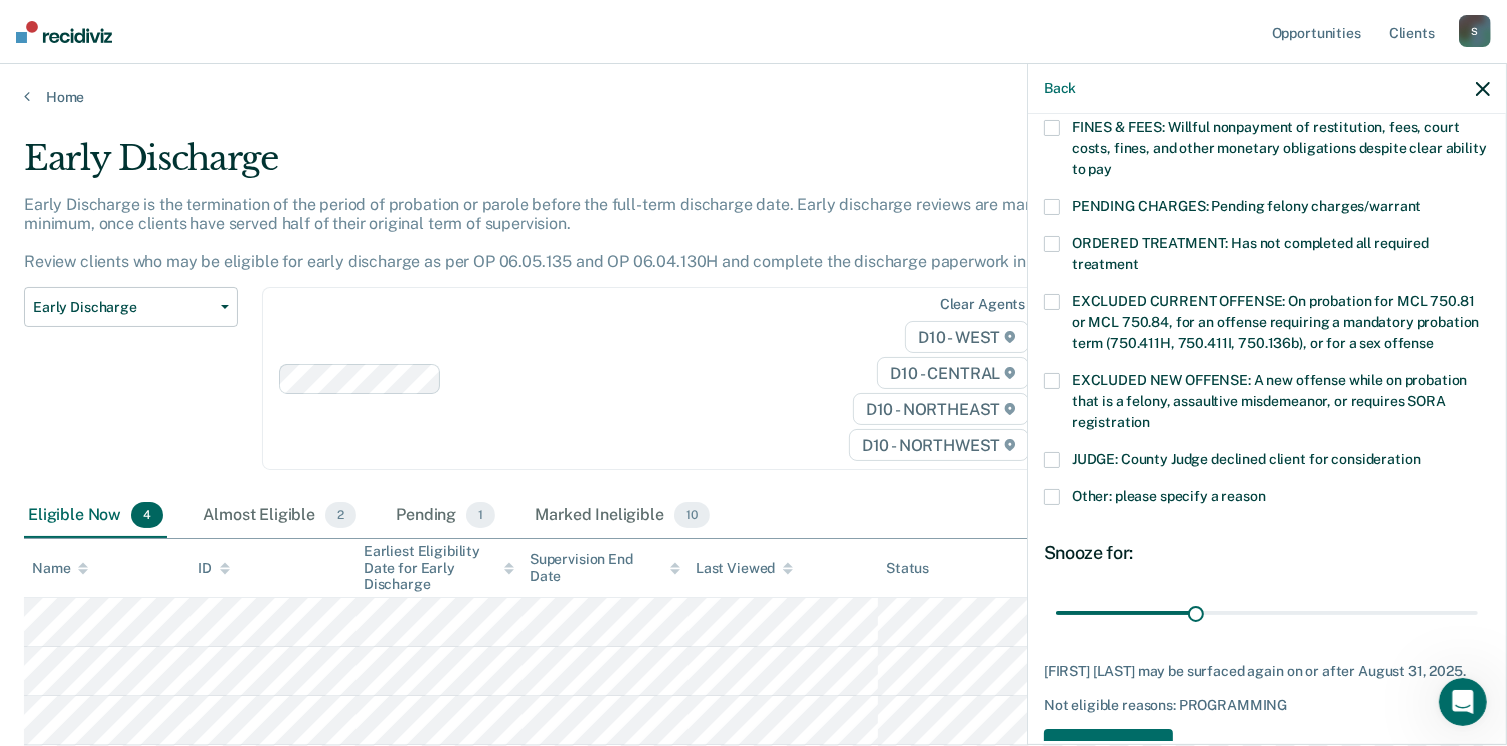 scroll, scrollTop: 605, scrollLeft: 0, axis: vertical 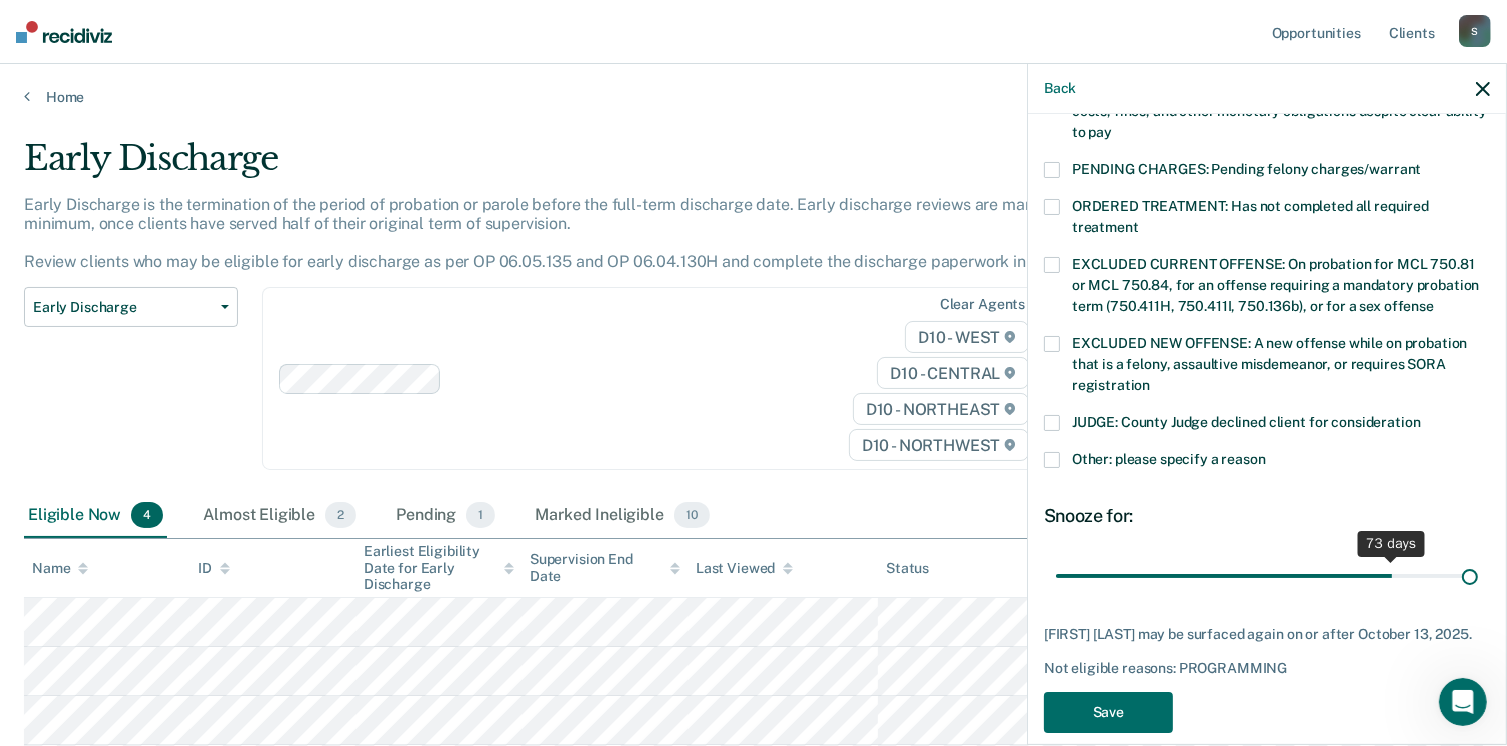 drag, startPoint x: 1215, startPoint y: 573, endPoint x: 1528, endPoint y: 578, distance: 313.03995 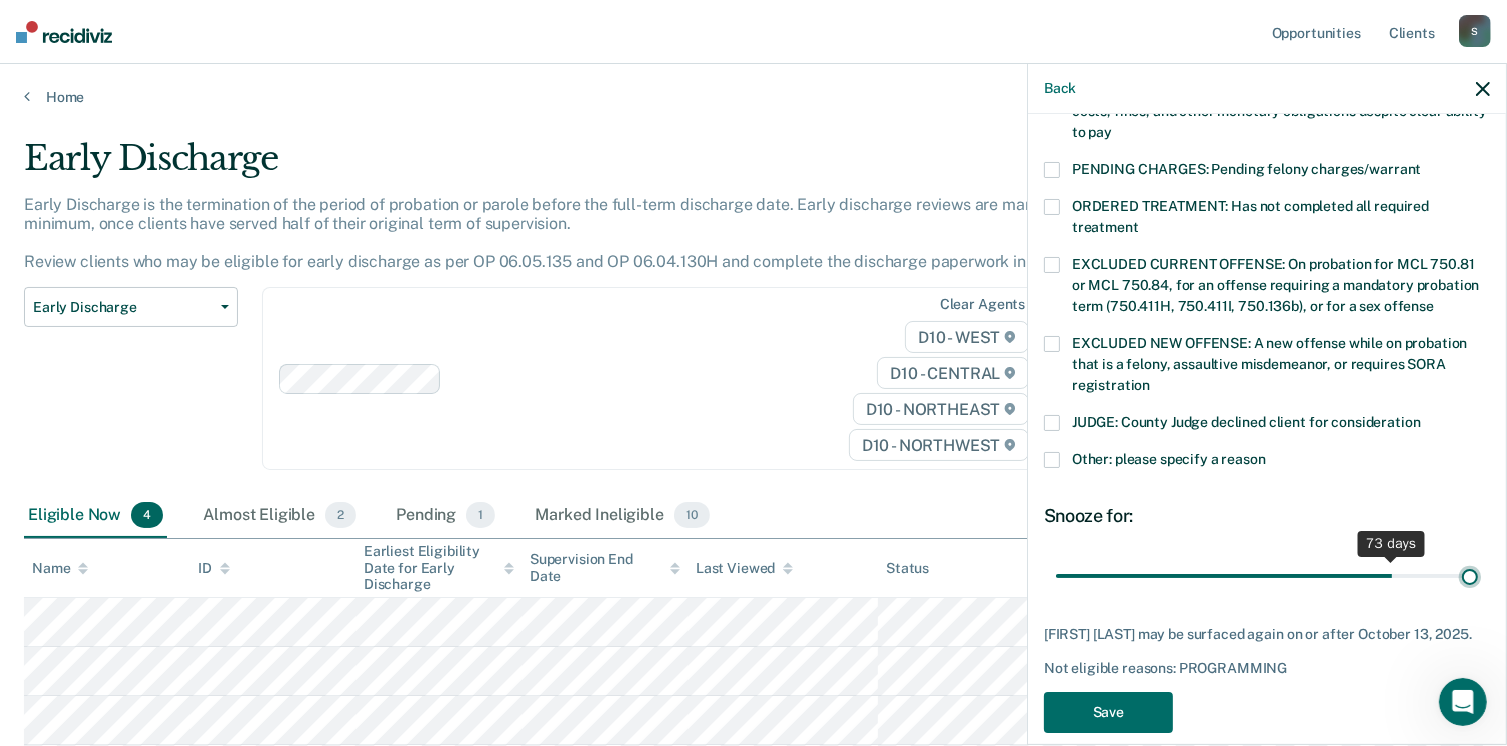 type on "90" 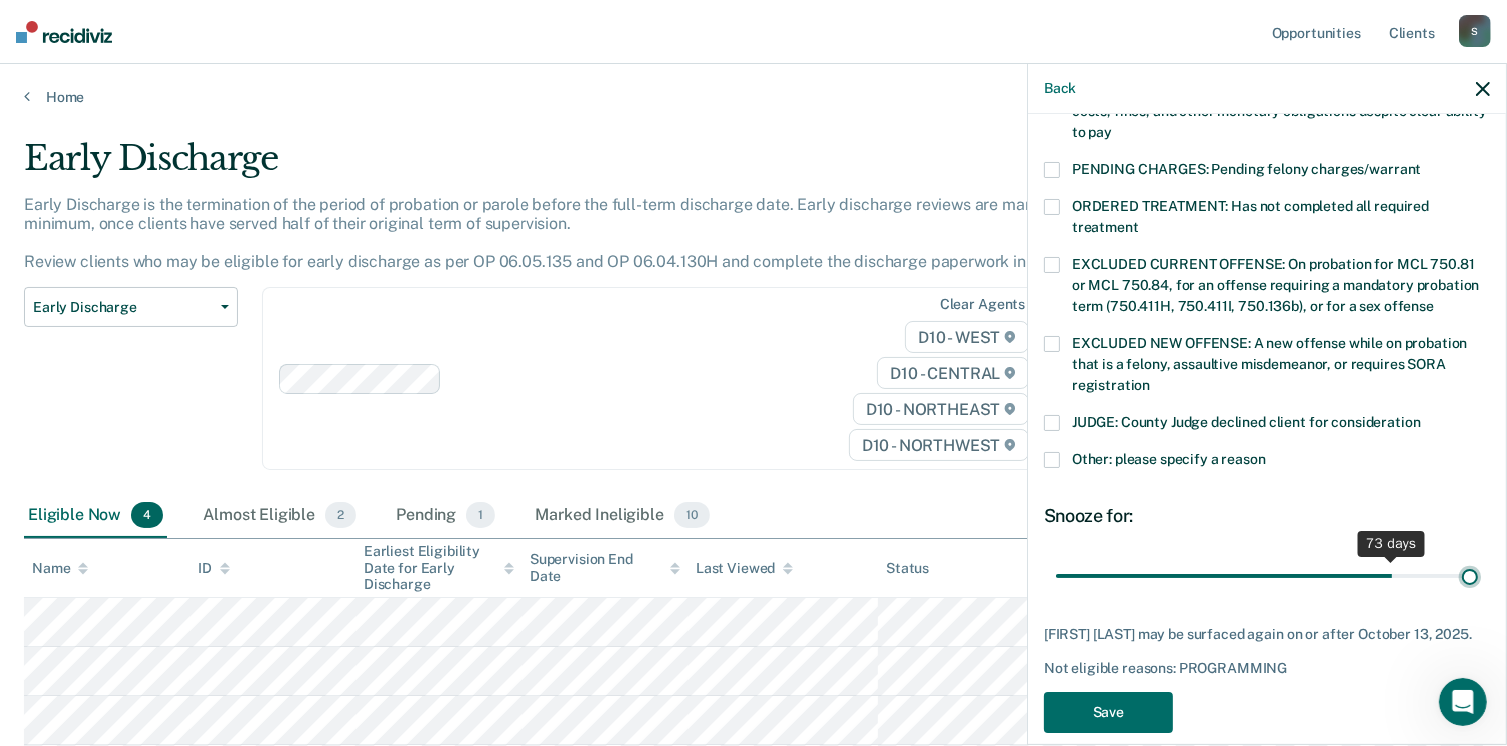 click at bounding box center (1267, 576) 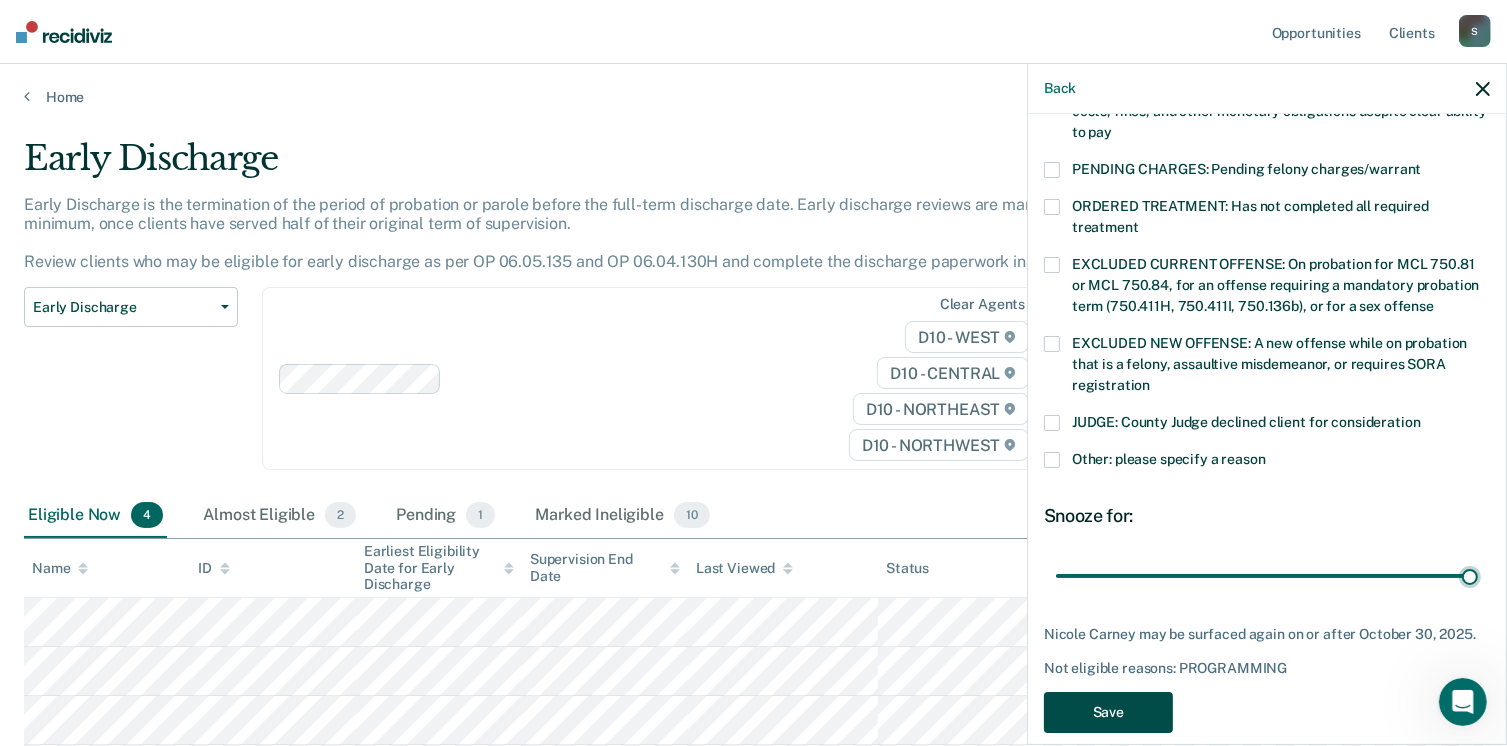 click on "Save" at bounding box center (1108, 712) 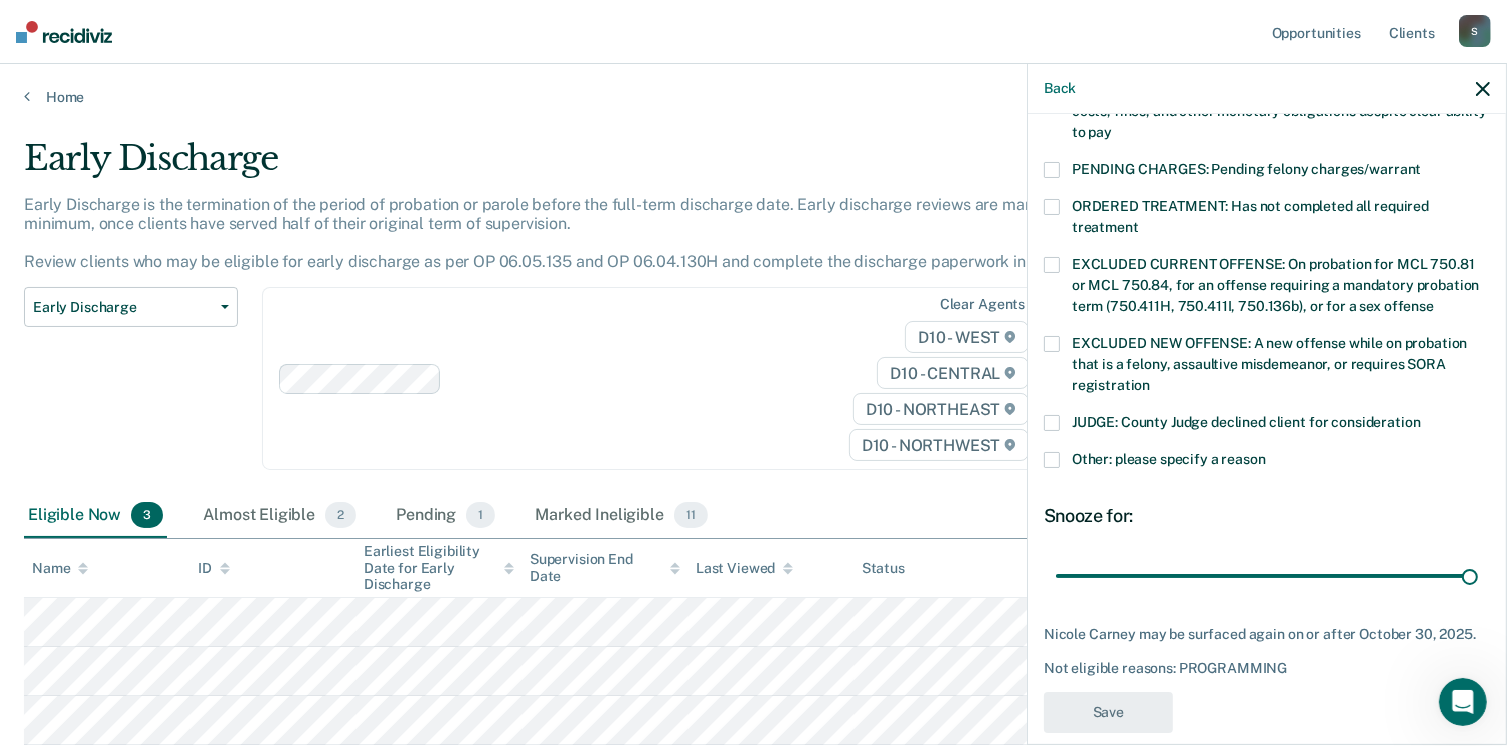 scroll, scrollTop: 540, scrollLeft: 0, axis: vertical 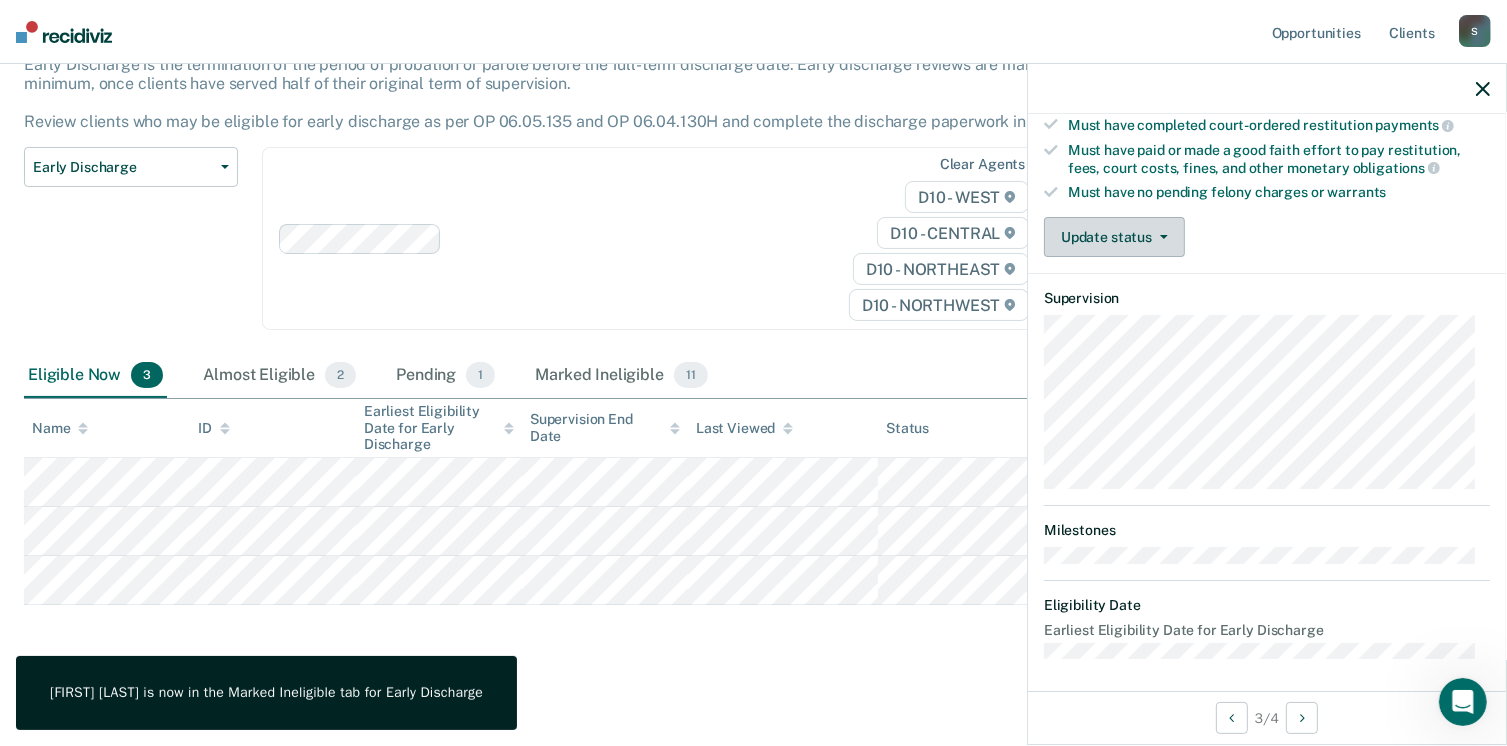 click on "Update status" at bounding box center [1114, 237] 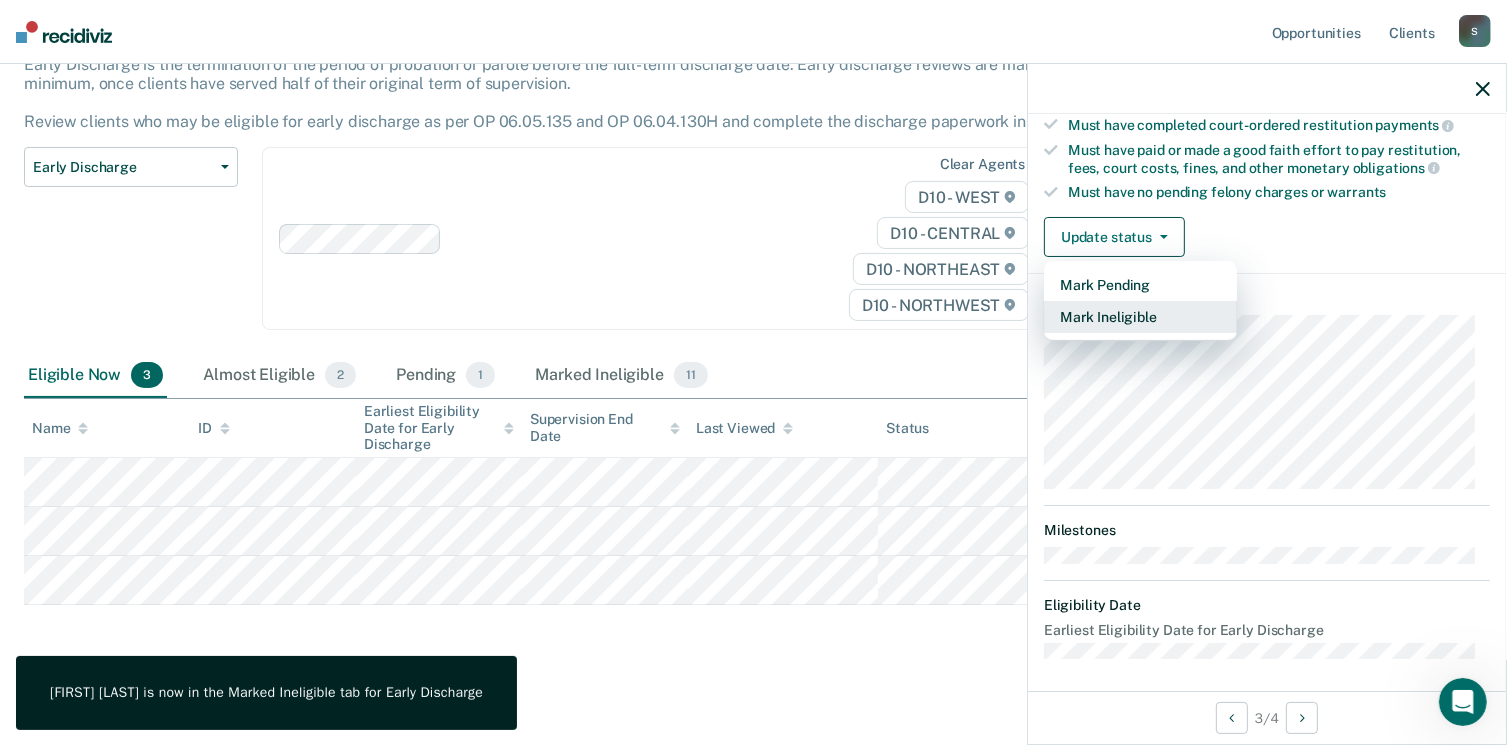 click on "Mark Ineligible" at bounding box center (1140, 317) 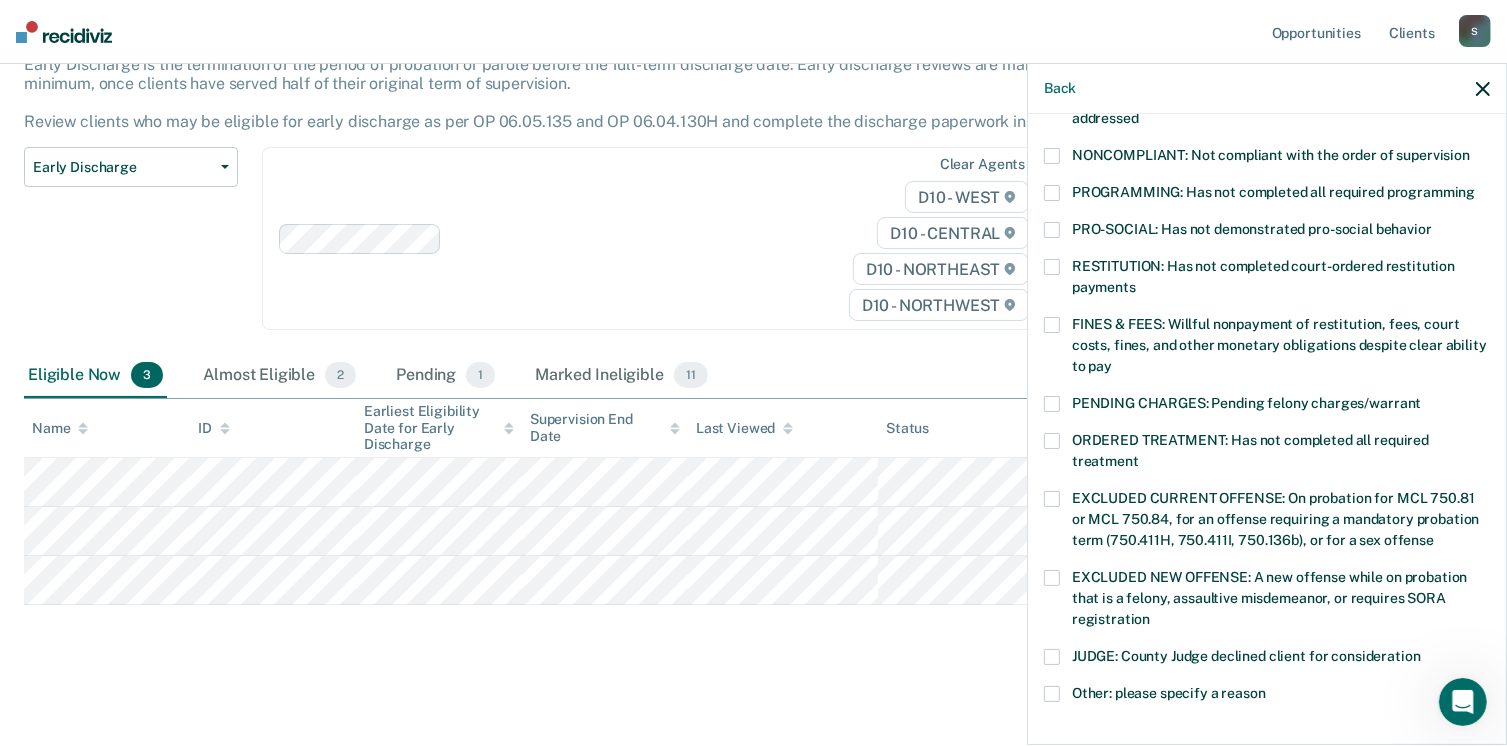 click on "PENDING CHARGES: Pending felony charges/warrant" at bounding box center (1267, 406) 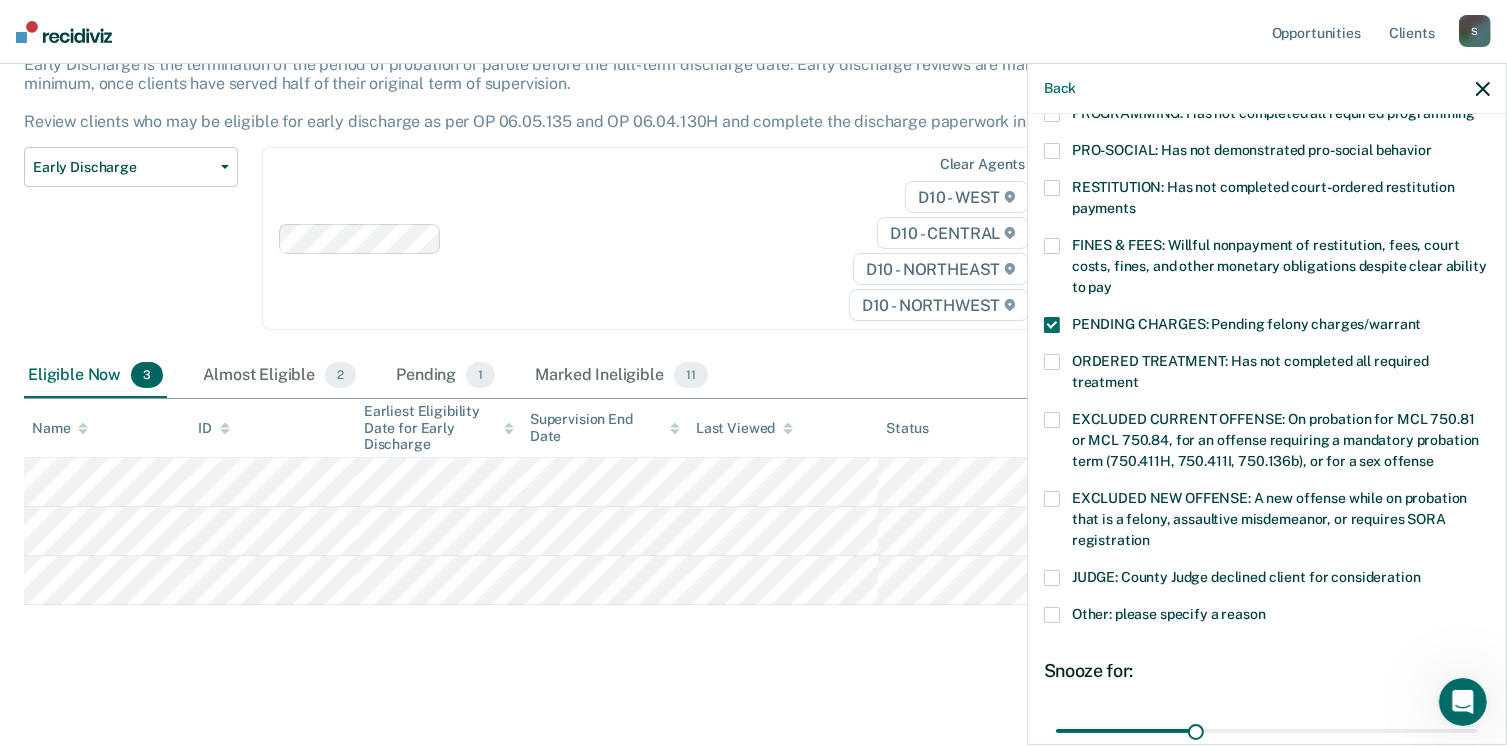scroll, scrollTop: 647, scrollLeft: 0, axis: vertical 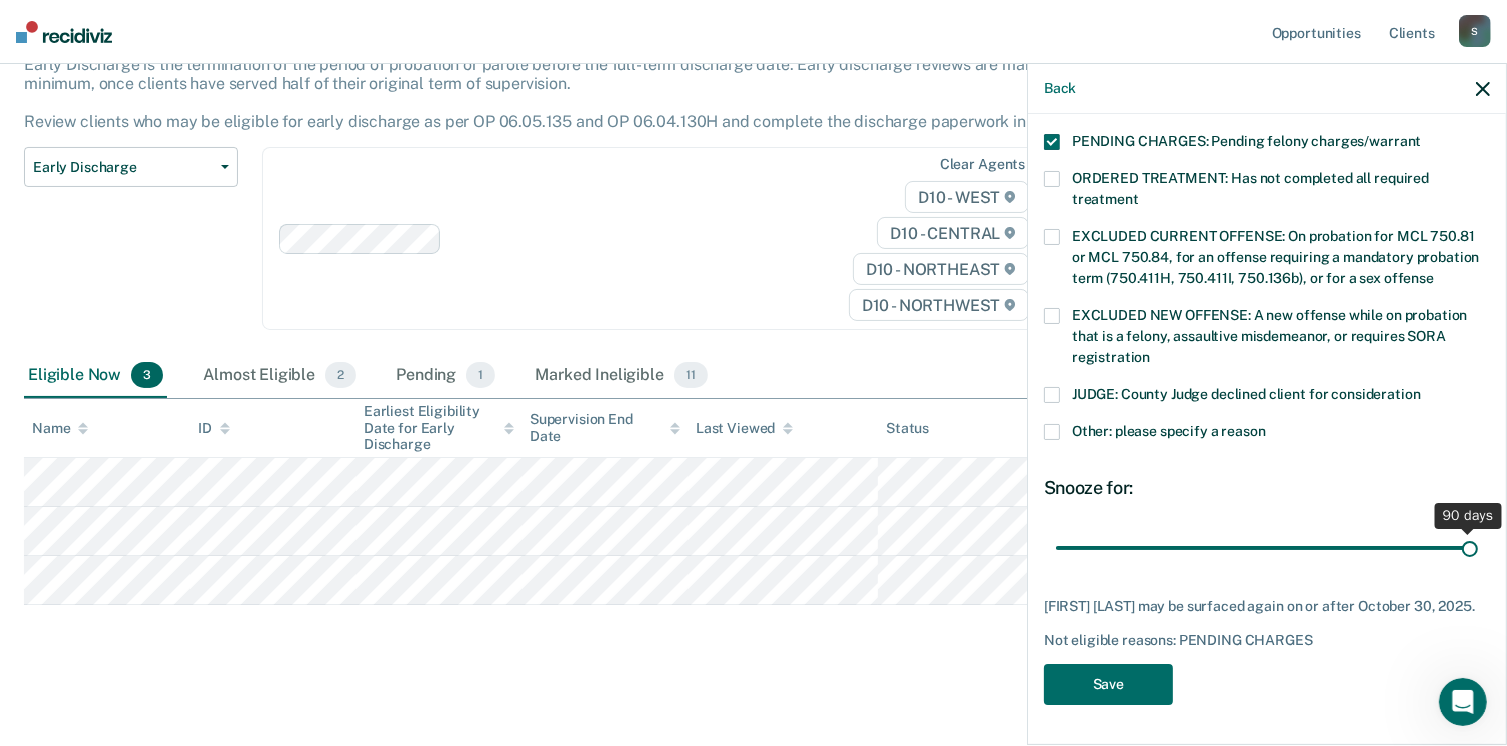 drag, startPoint x: 1193, startPoint y: 537, endPoint x: 1528, endPoint y: 541, distance: 335.02386 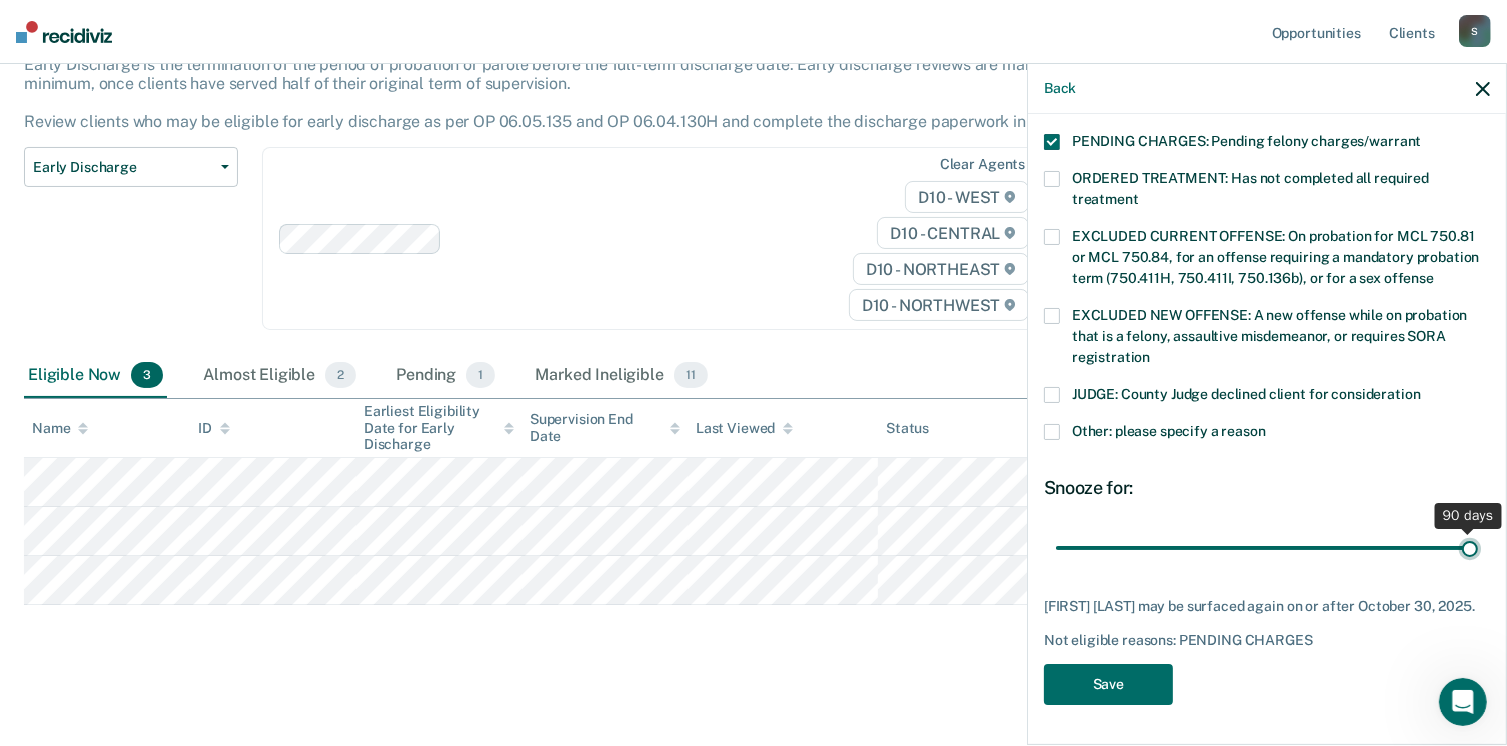 type on "90" 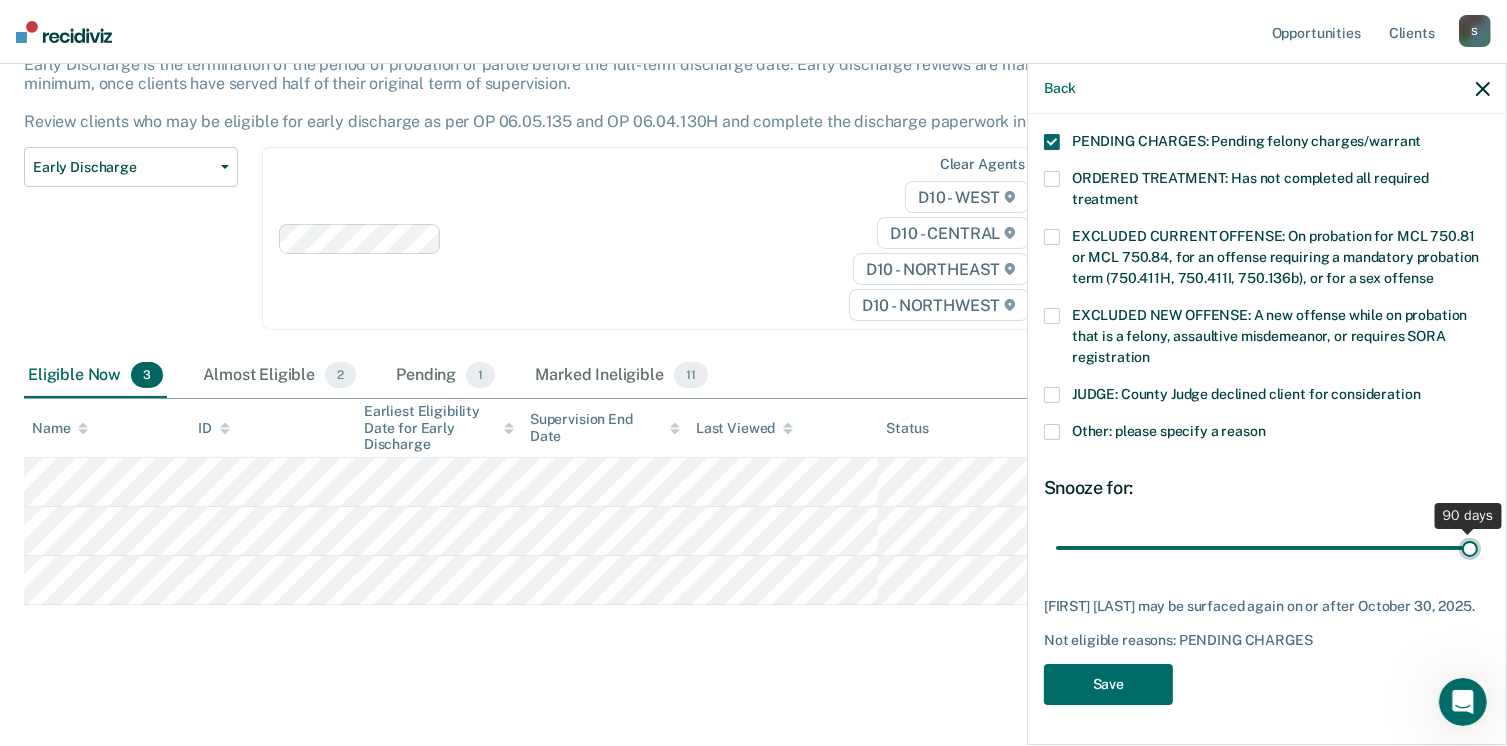 click at bounding box center (1267, 548) 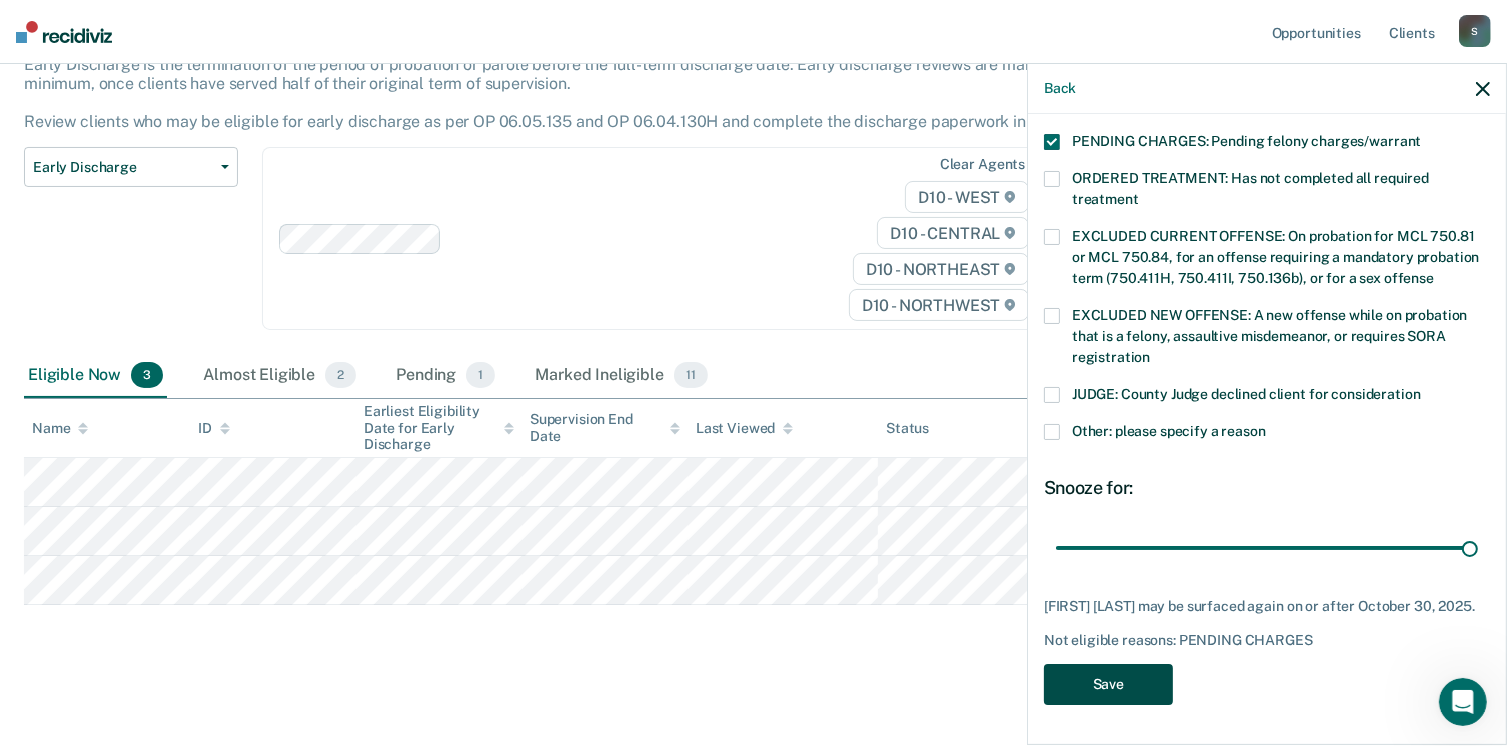click on "Save" at bounding box center [1108, 684] 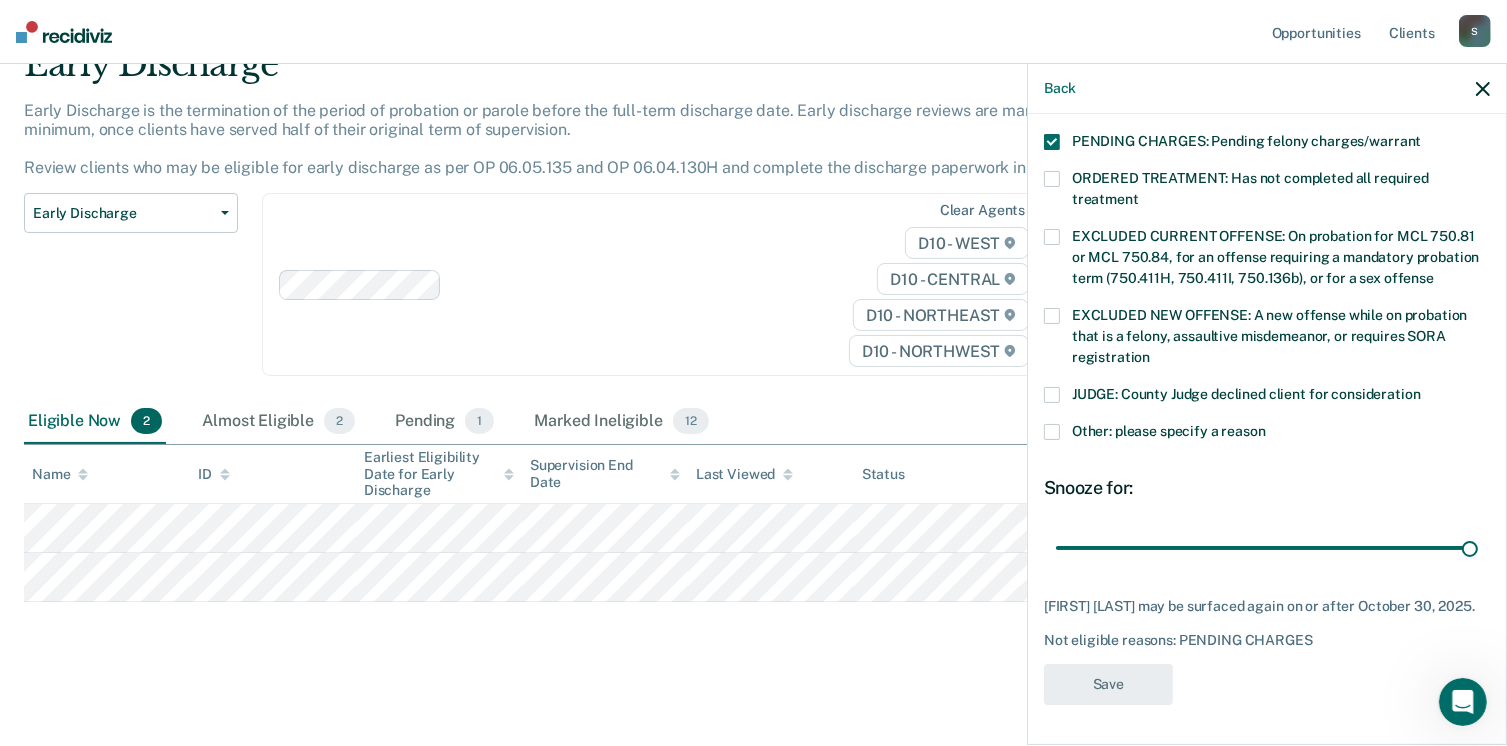 scroll, scrollTop: 92, scrollLeft: 0, axis: vertical 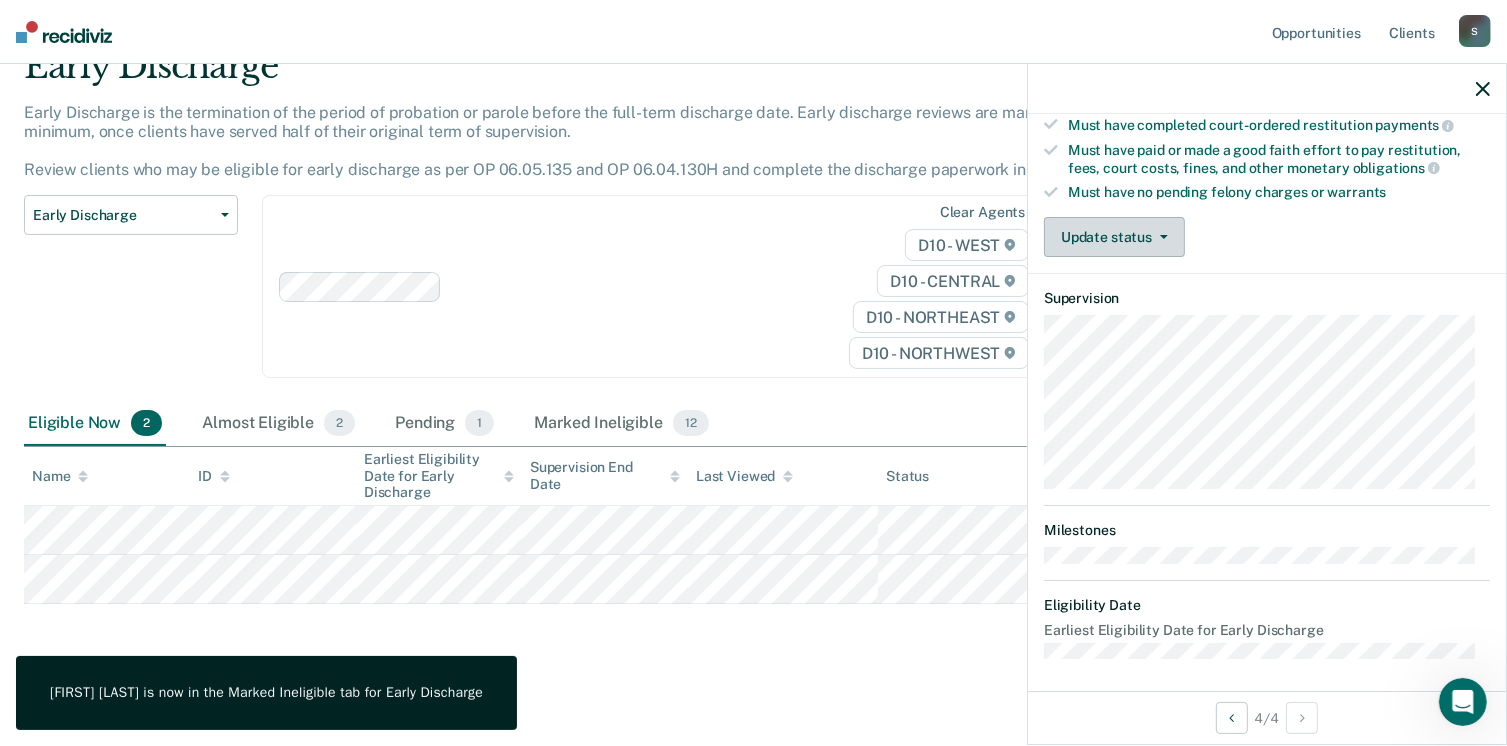 click on "Update status" at bounding box center (1114, 237) 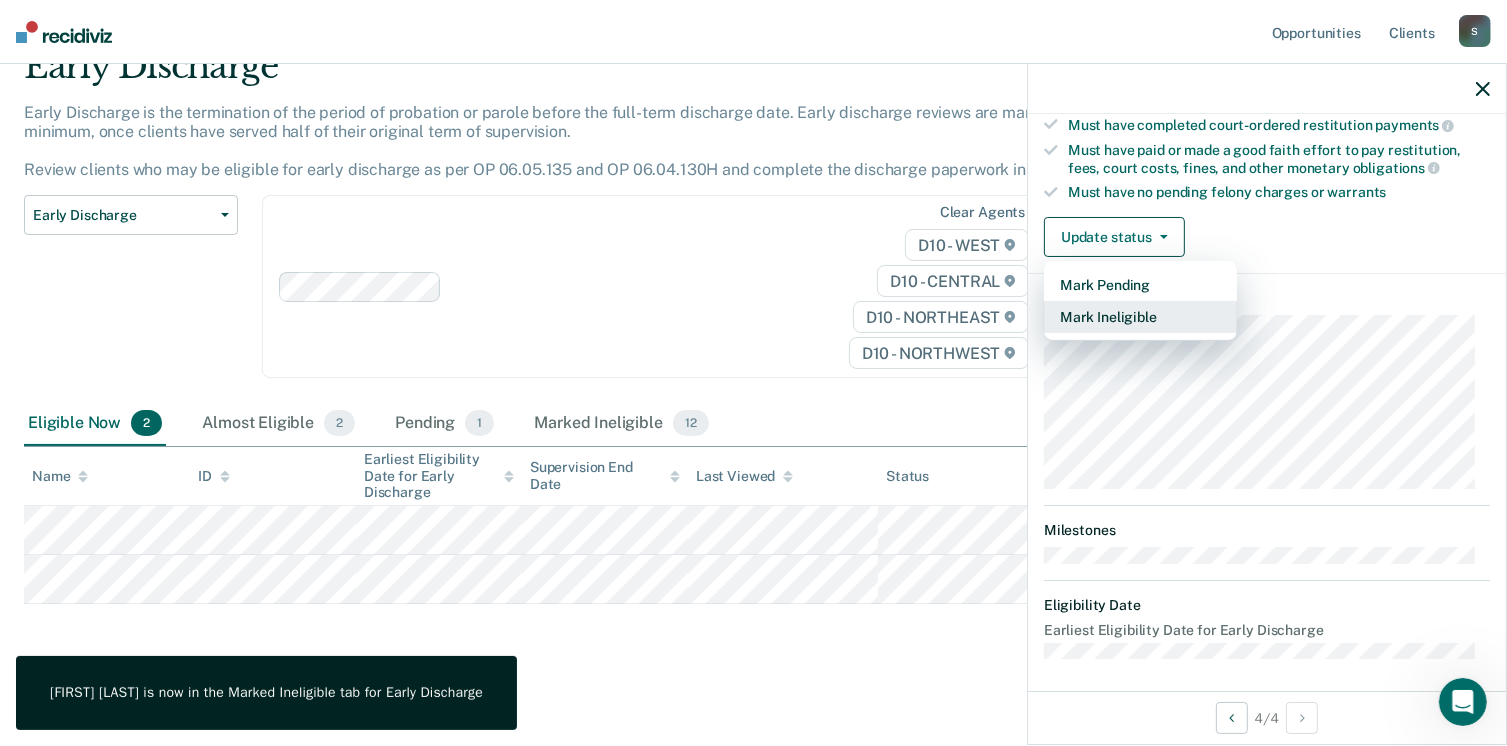 click on "Mark Ineligible" at bounding box center [1140, 317] 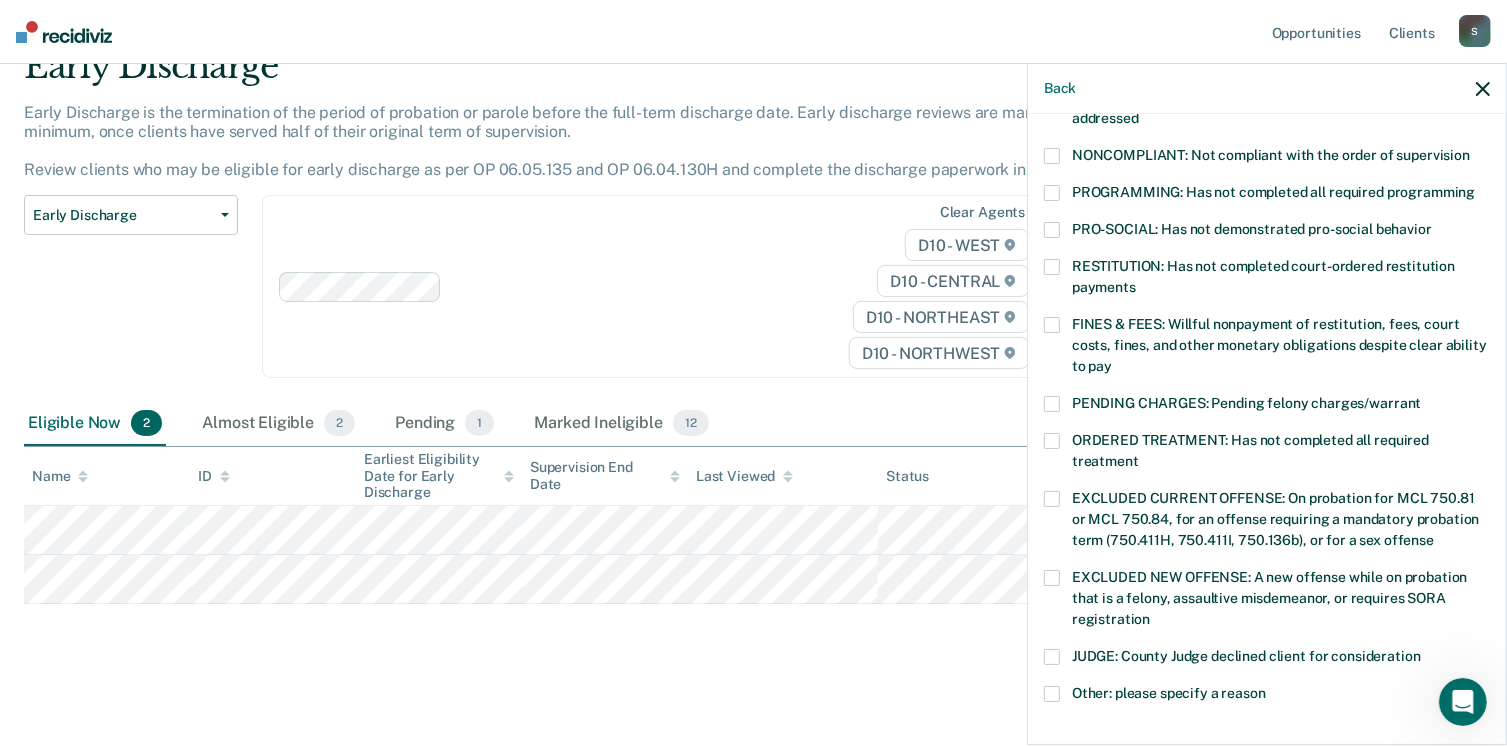 click at bounding box center [1052, 325] 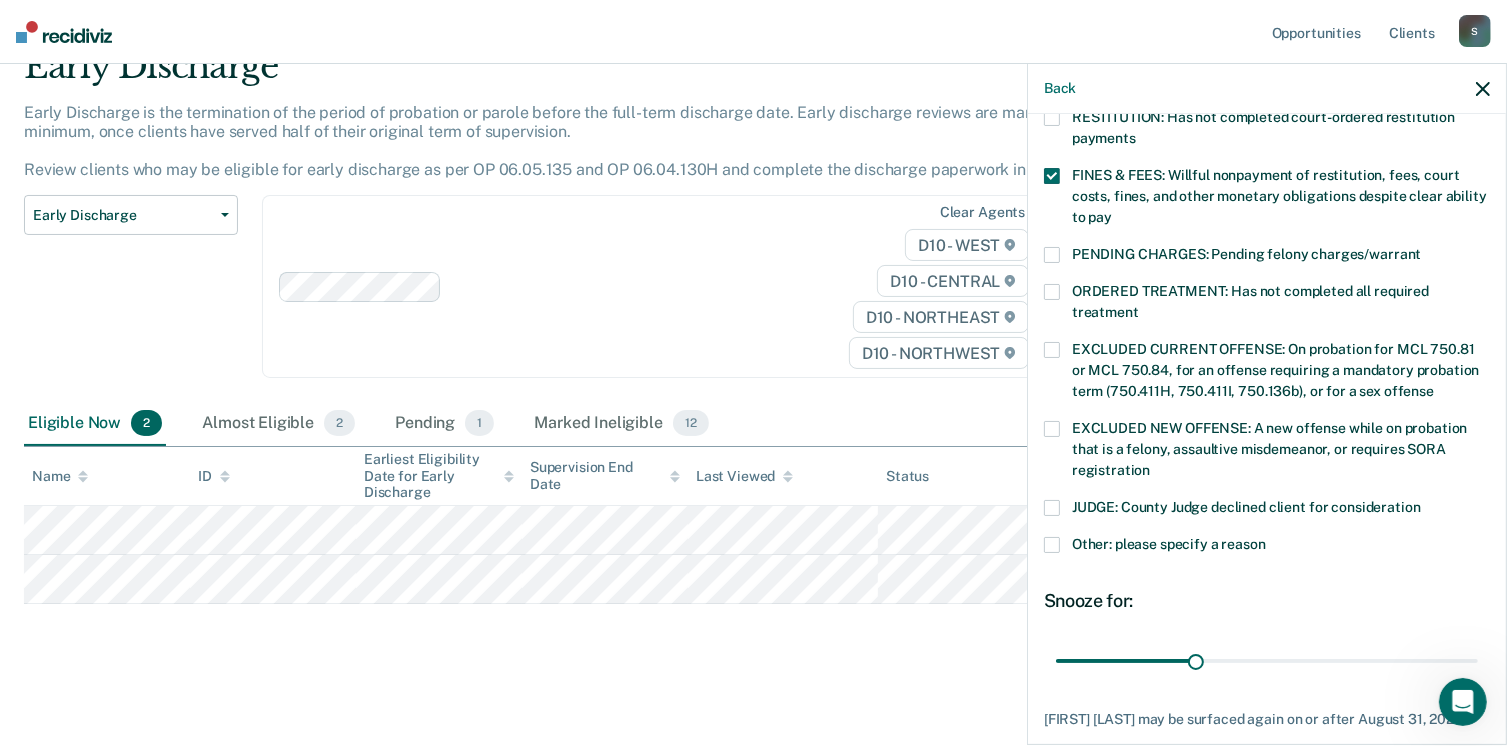 scroll, scrollTop: 571, scrollLeft: 0, axis: vertical 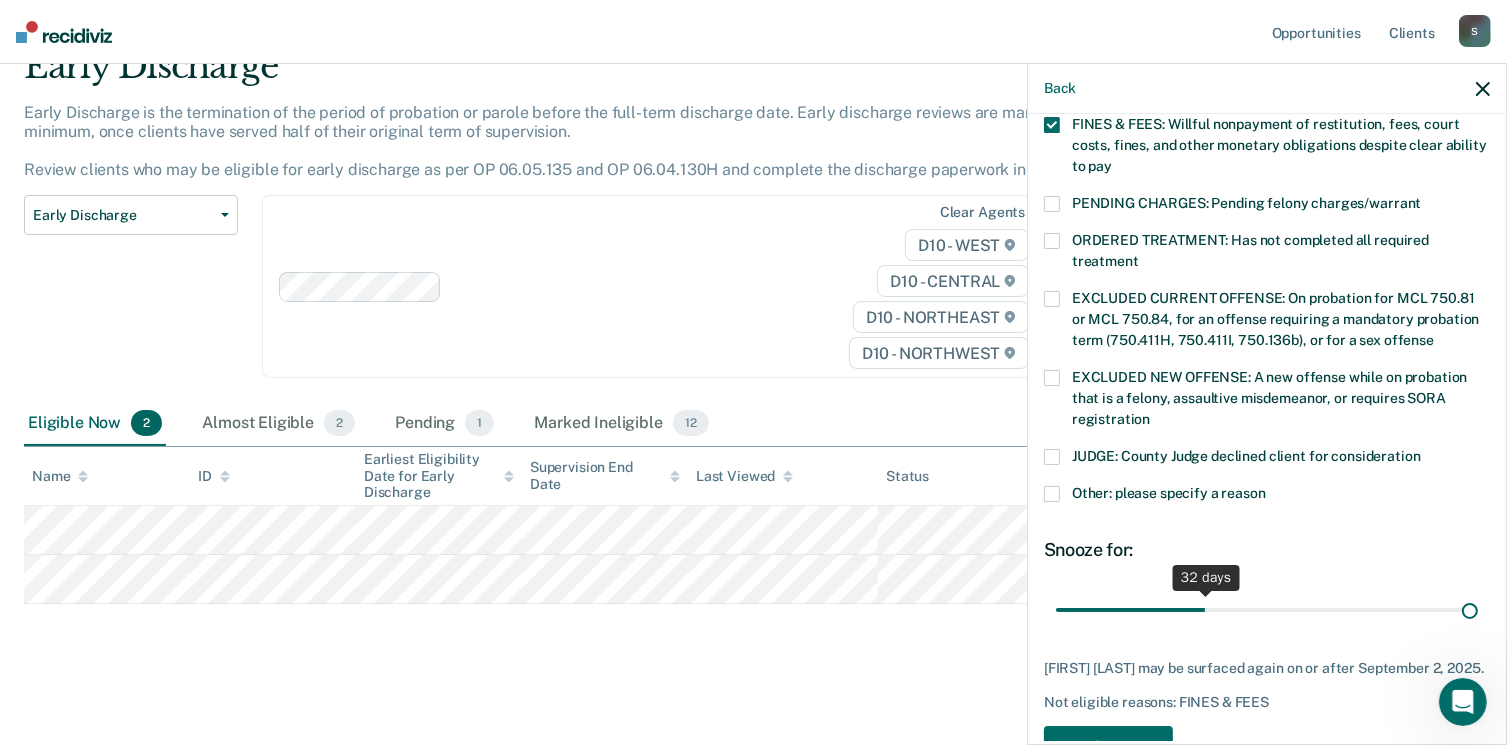 drag, startPoint x: 1195, startPoint y: 611, endPoint x: 1528, endPoint y: 609, distance: 333.006 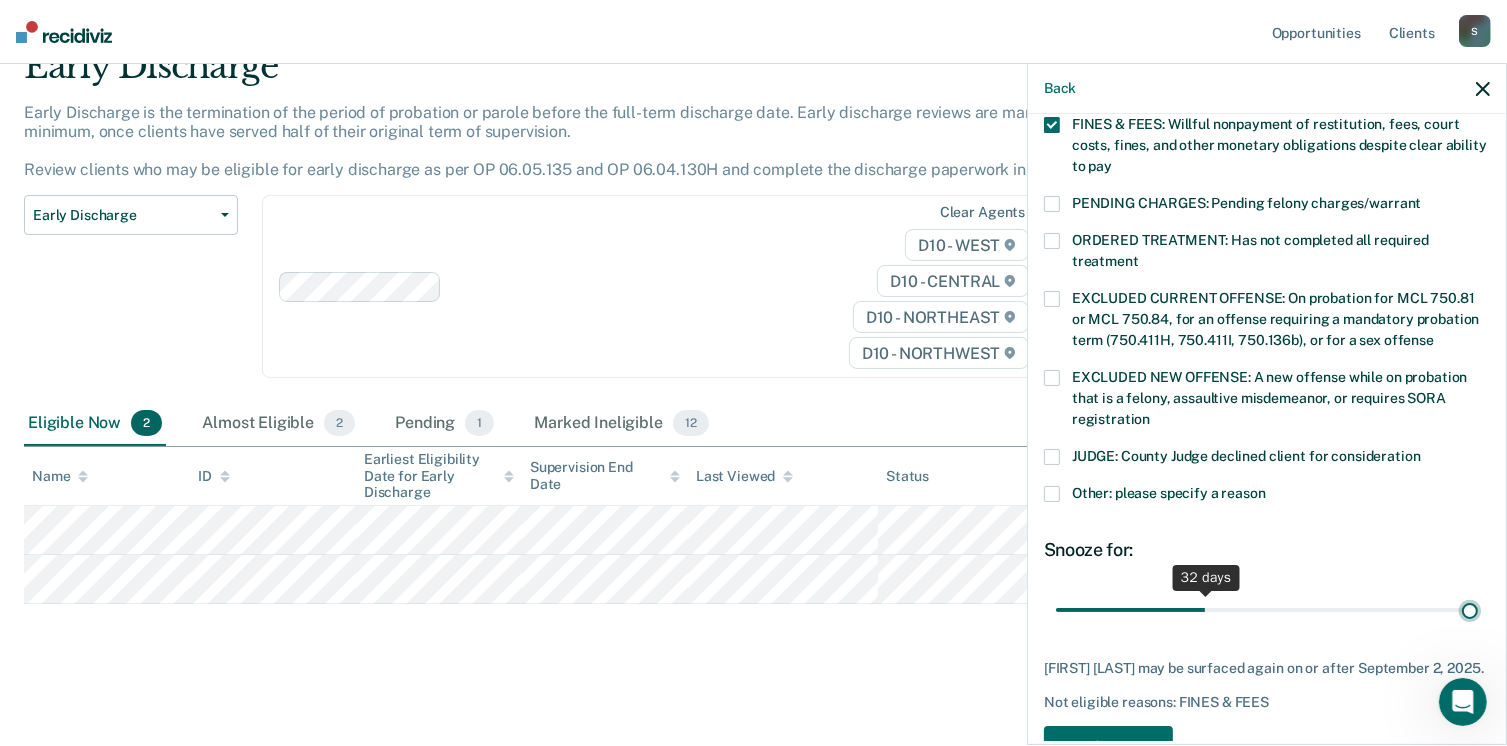 type on "90" 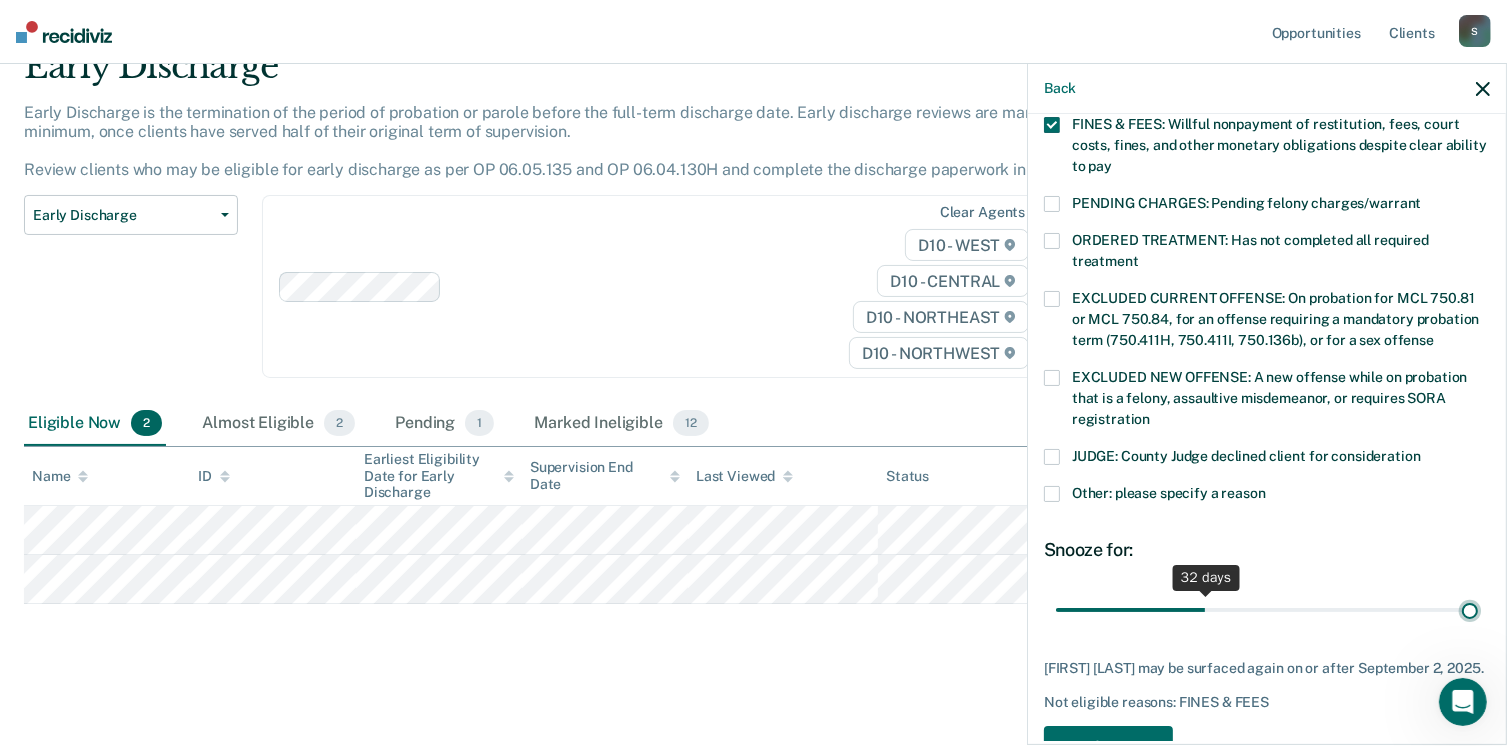 click at bounding box center [1267, 610] 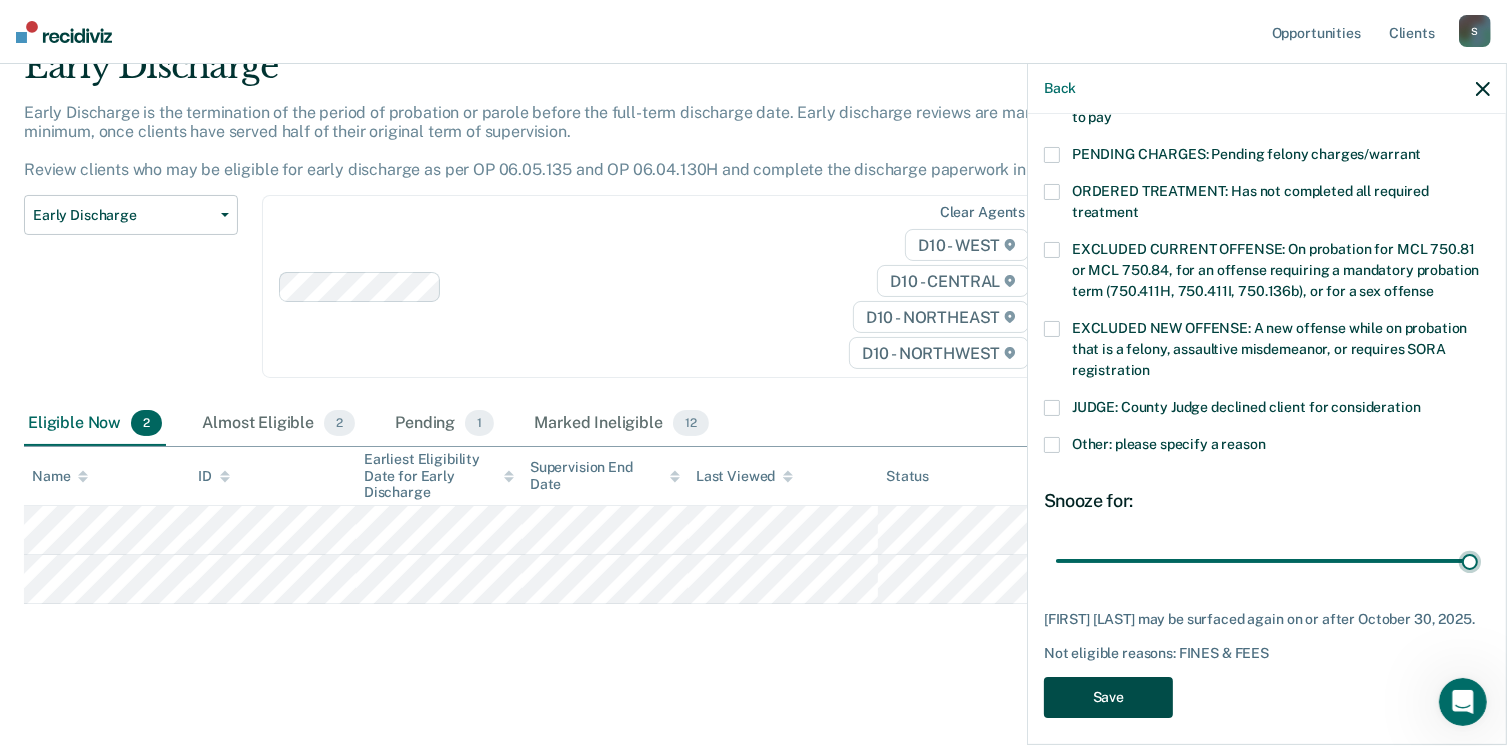scroll, scrollTop: 647, scrollLeft: 0, axis: vertical 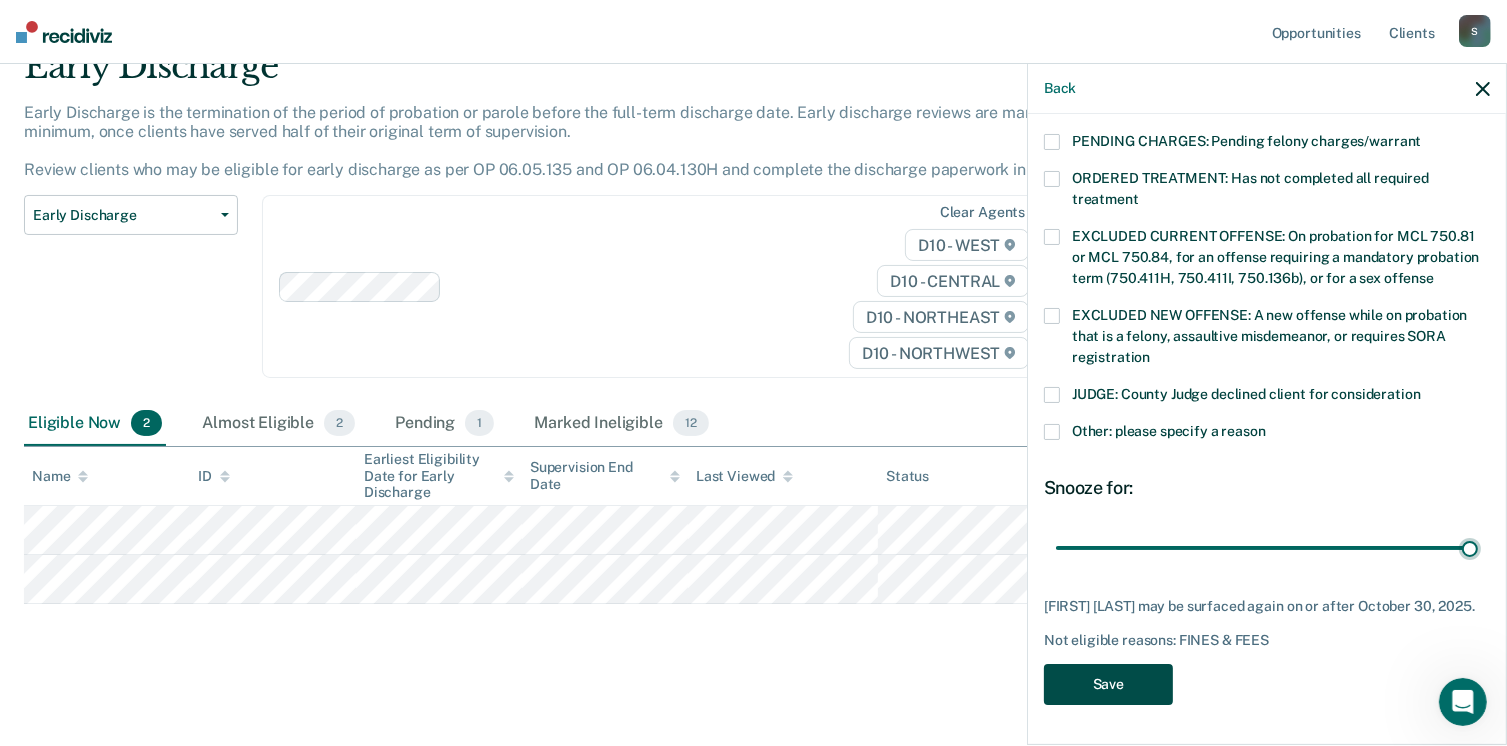 click on "Save" at bounding box center (1108, 684) 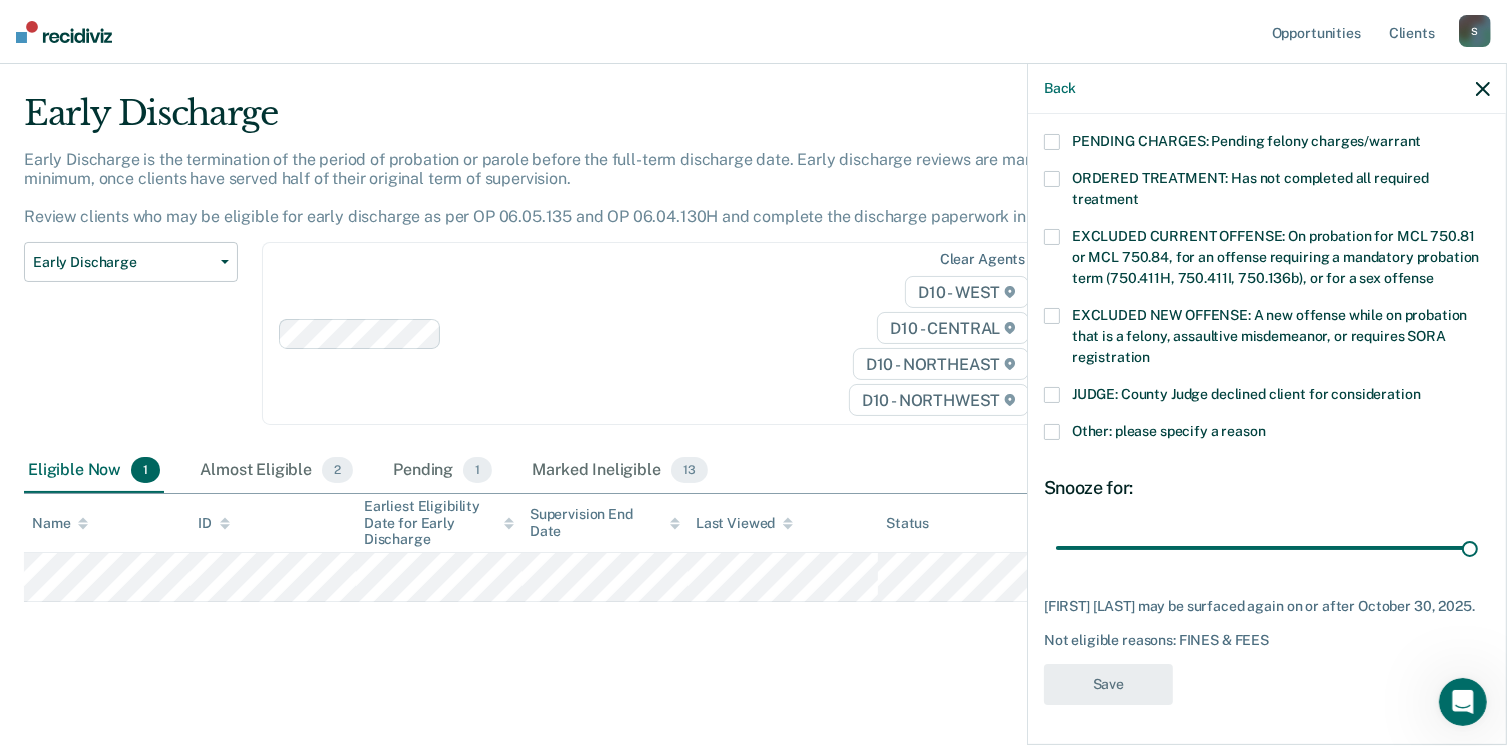 scroll, scrollTop: 42, scrollLeft: 0, axis: vertical 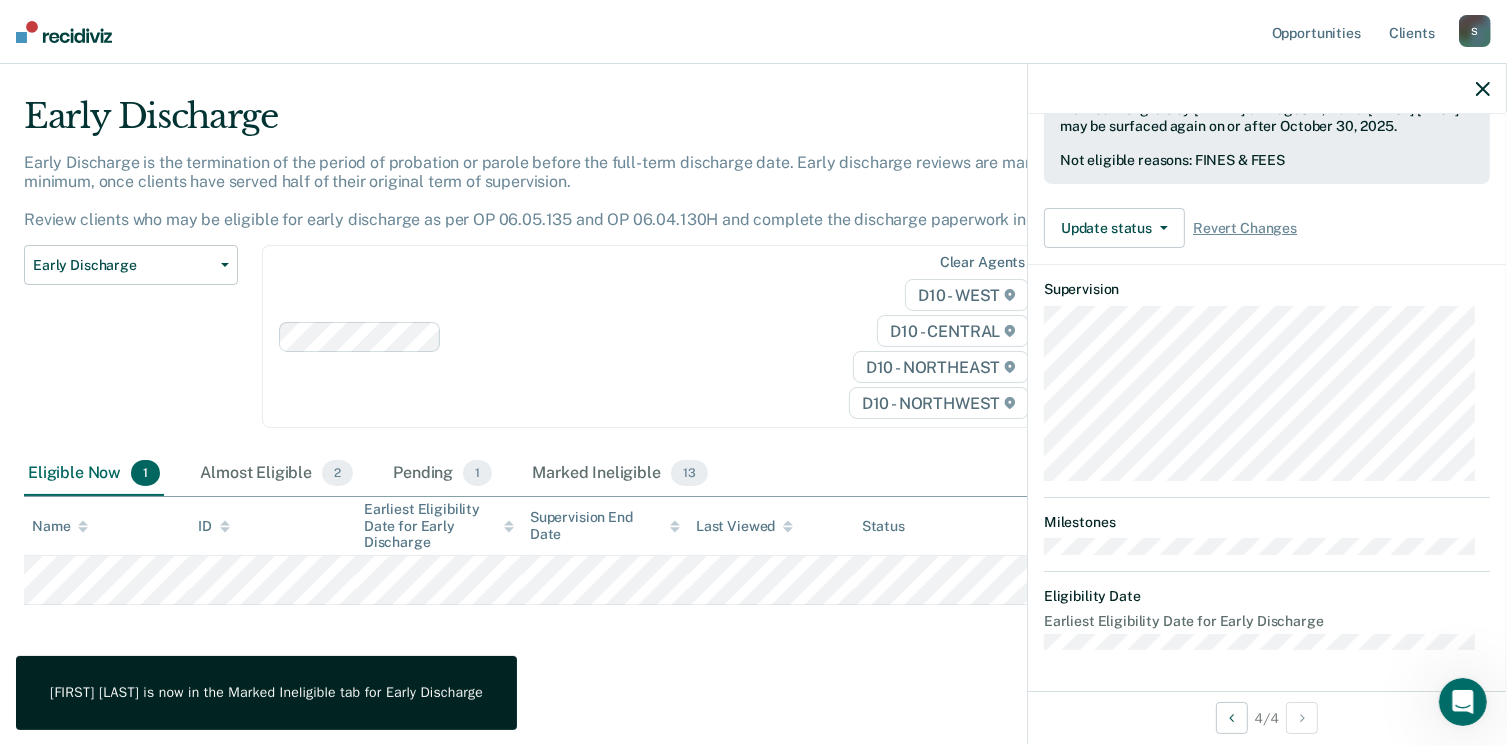 click on "Early Discharge   Early Discharge is the termination of the period of probation or parole before the full-term discharge date. Early discharge reviews are mandated, at minimum, once clients have served half of their original term of supervision. Review clients who may be eligible for early discharge as per OP 06.05.135 and OP 06.04.130H and complete the discharge paperwork in COMS. Early Discharge Classification Review Early Discharge Minimum Telephone Reporting Overdue for Discharge Supervision Level Mismatch Clear   agents D10 - WEST   D10 - CENTRAL   D10 - NORTHEAST   D10 - NORTHWEST   Eligible Now 1 Almost Eligible 2 Pending 1 Marked Ineligible 13
To pick up a draggable item, press the space bar.
While dragging, use the arrow keys to move the item.
Press space again to drop the item in its new position, or press escape to cancel.
Name ID Earliest Eligibility Date for Early Discharge Supervision End Date Last Viewed Status Assigned to" at bounding box center [753, 379] 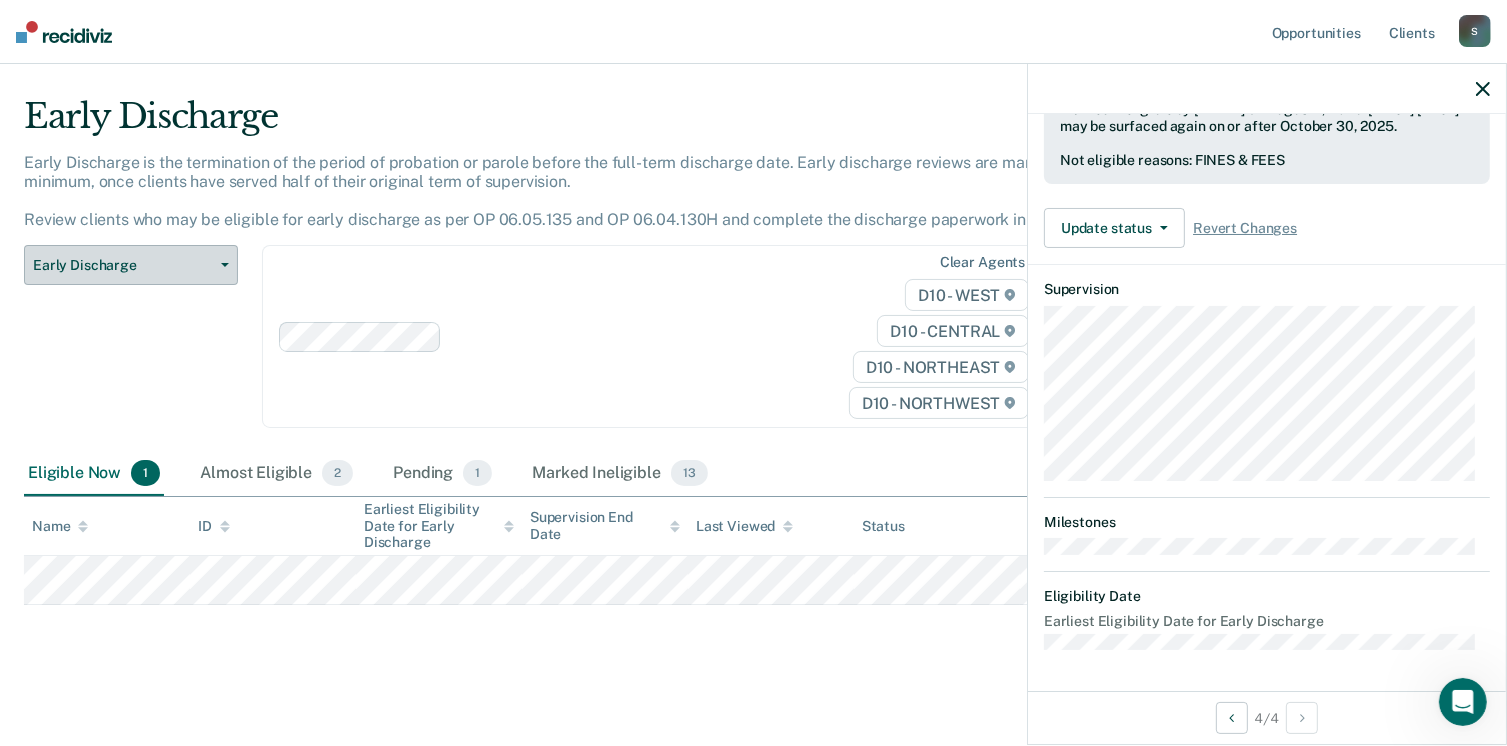click on "Early Discharge" at bounding box center [123, 265] 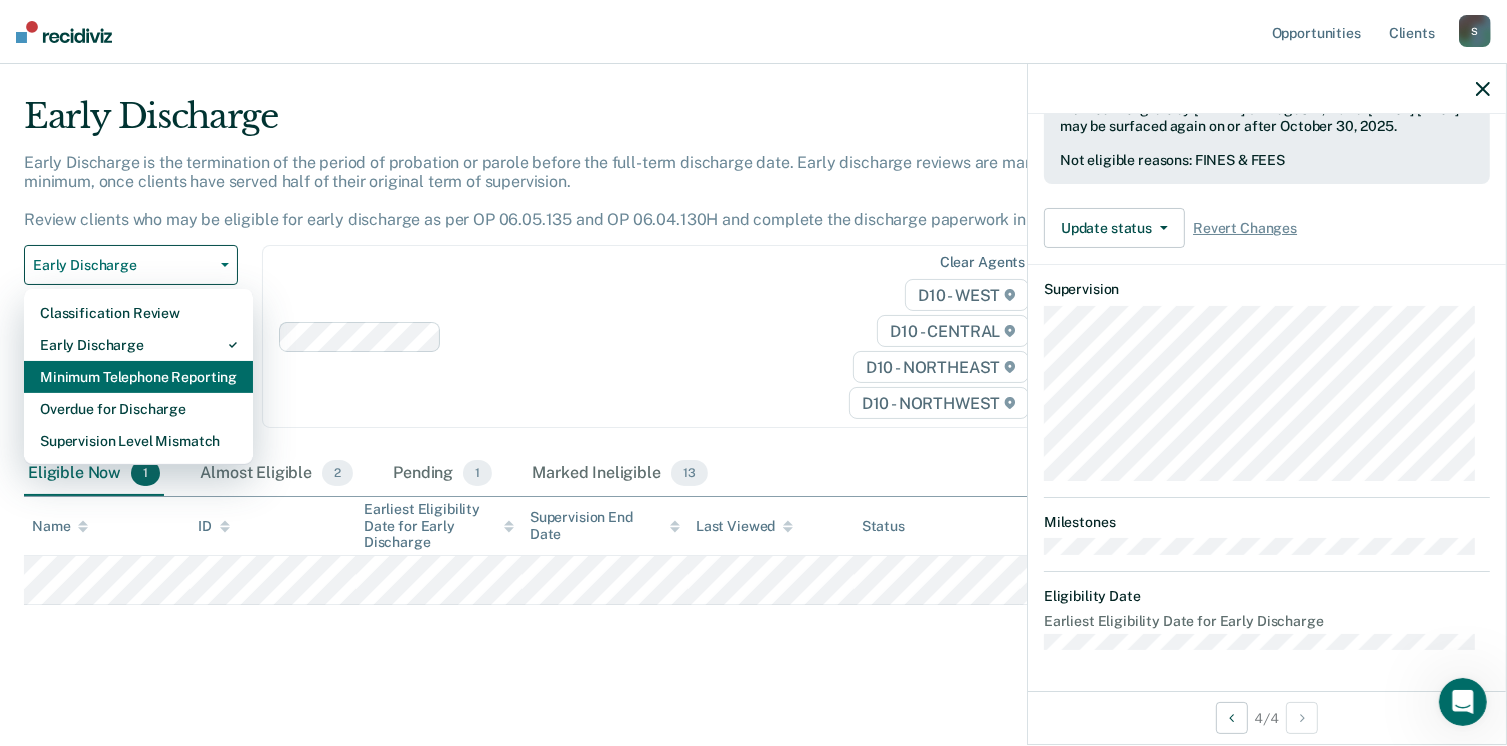 click on "Minimum Telephone Reporting" at bounding box center (138, 377) 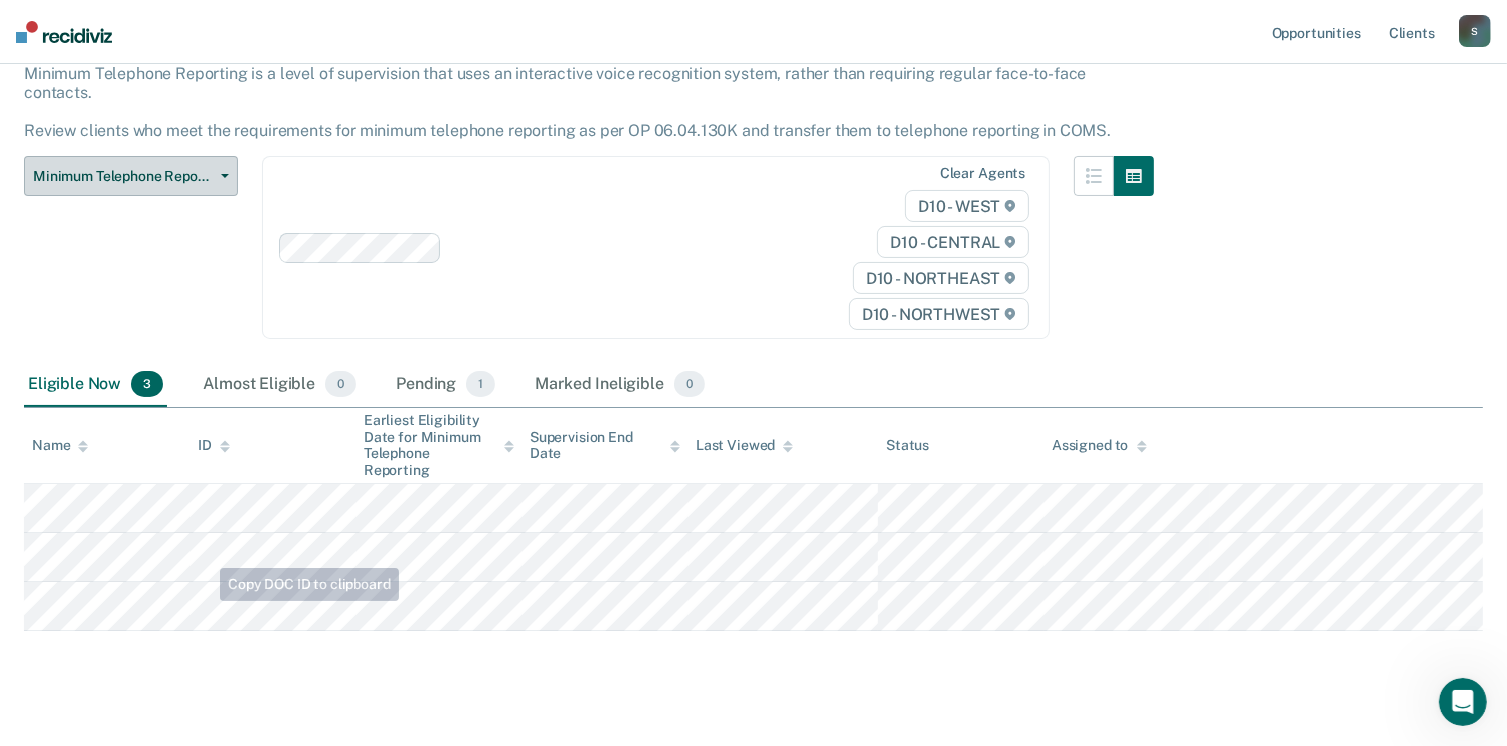scroll, scrollTop: 138, scrollLeft: 0, axis: vertical 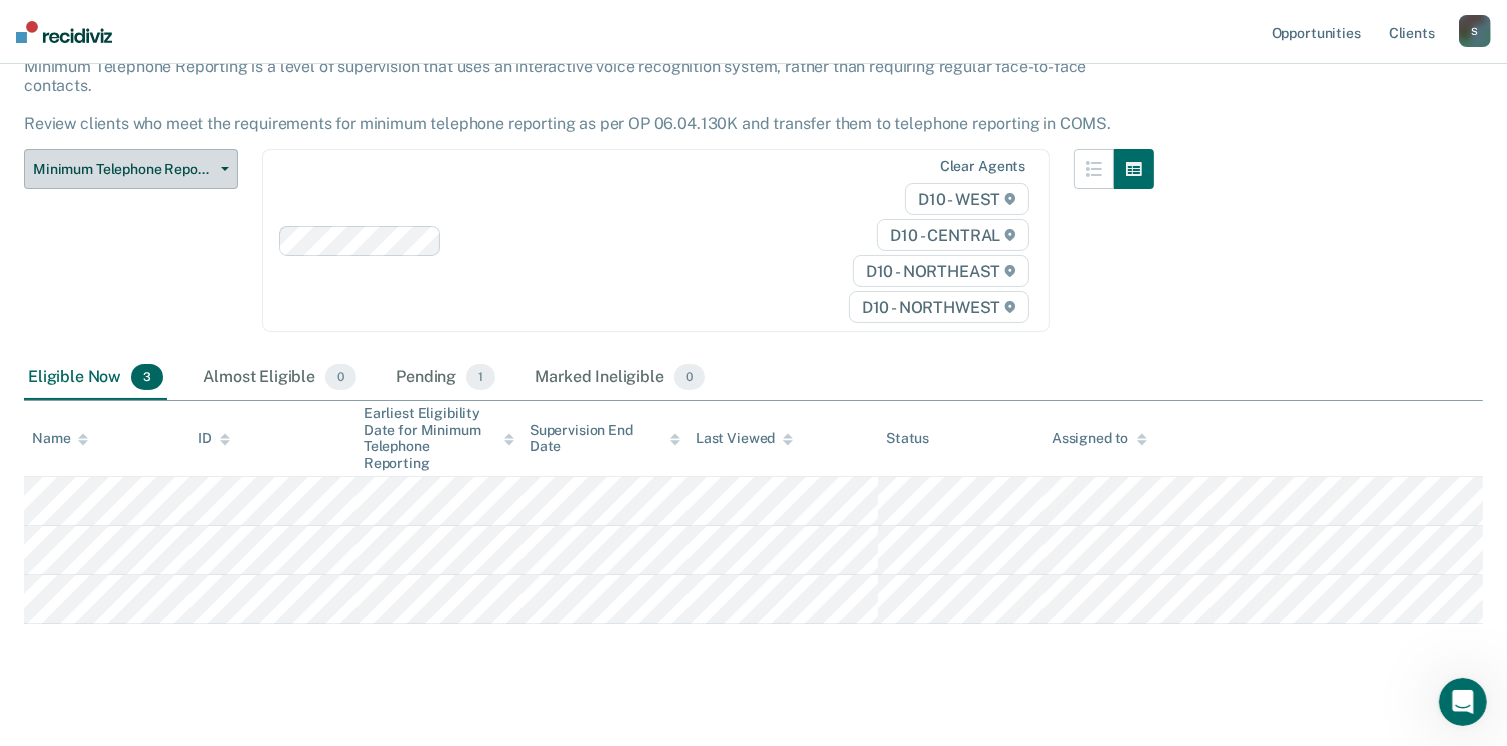 click on "Minimum Telephone Reporting" at bounding box center [131, 169] 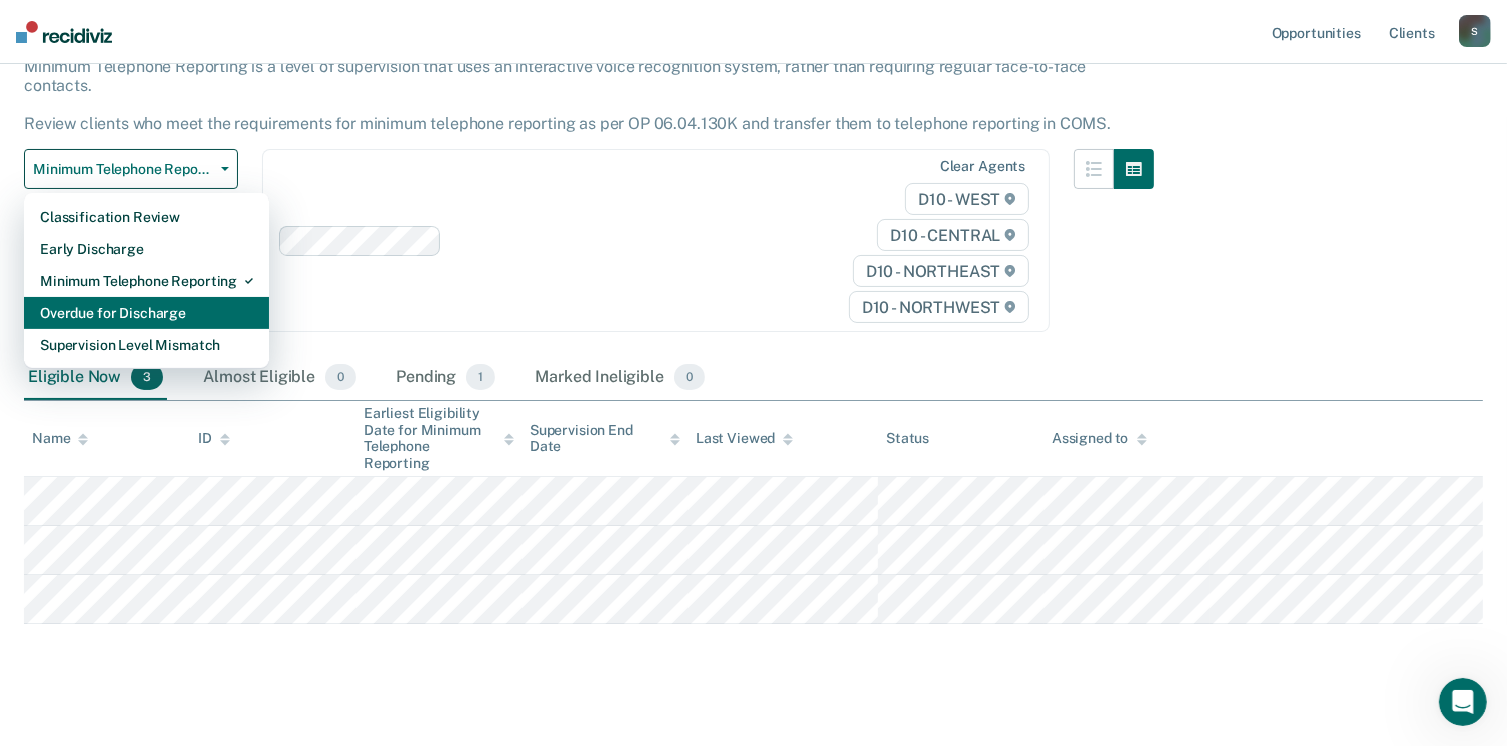 drag, startPoint x: 173, startPoint y: 313, endPoint x: 175, endPoint y: 288, distance: 25.079872 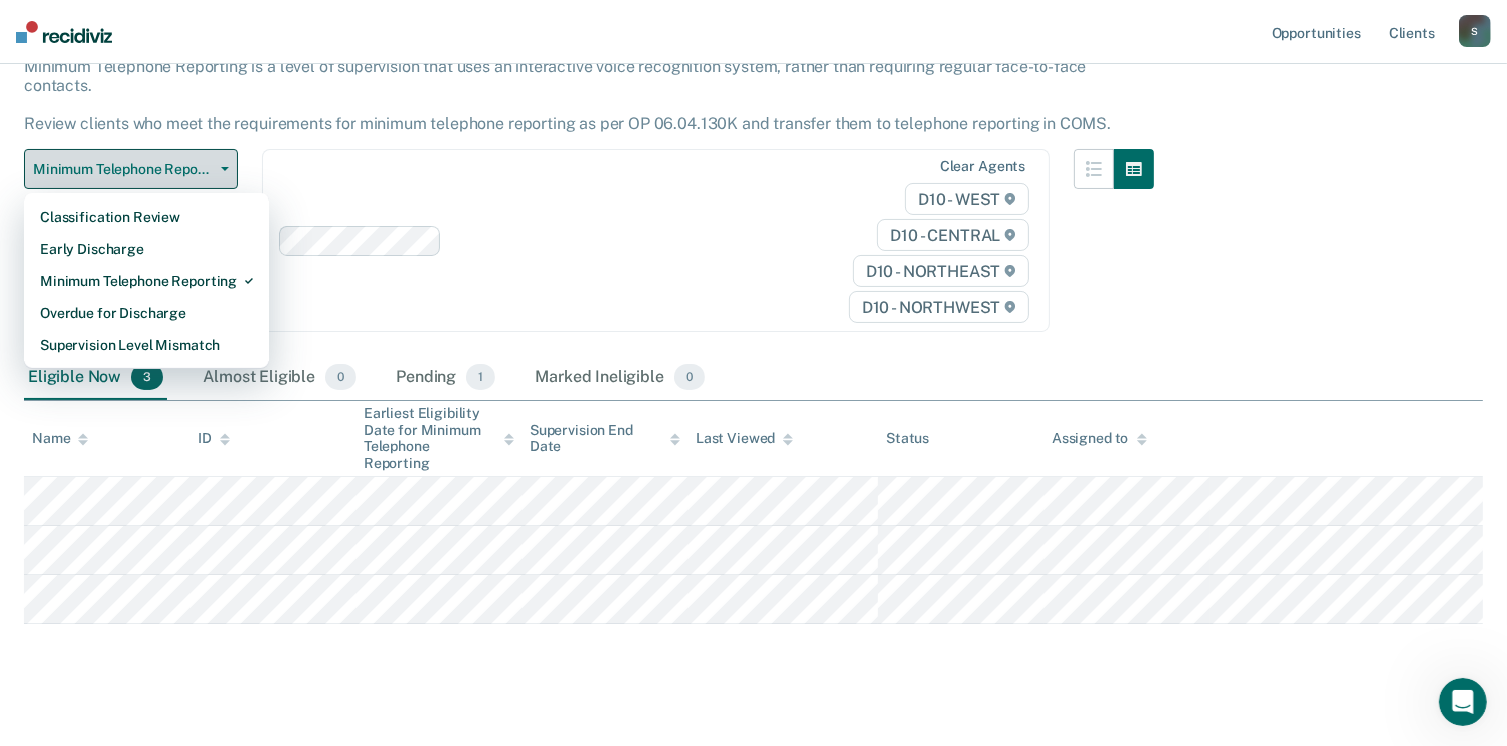 scroll, scrollTop: 0, scrollLeft: 0, axis: both 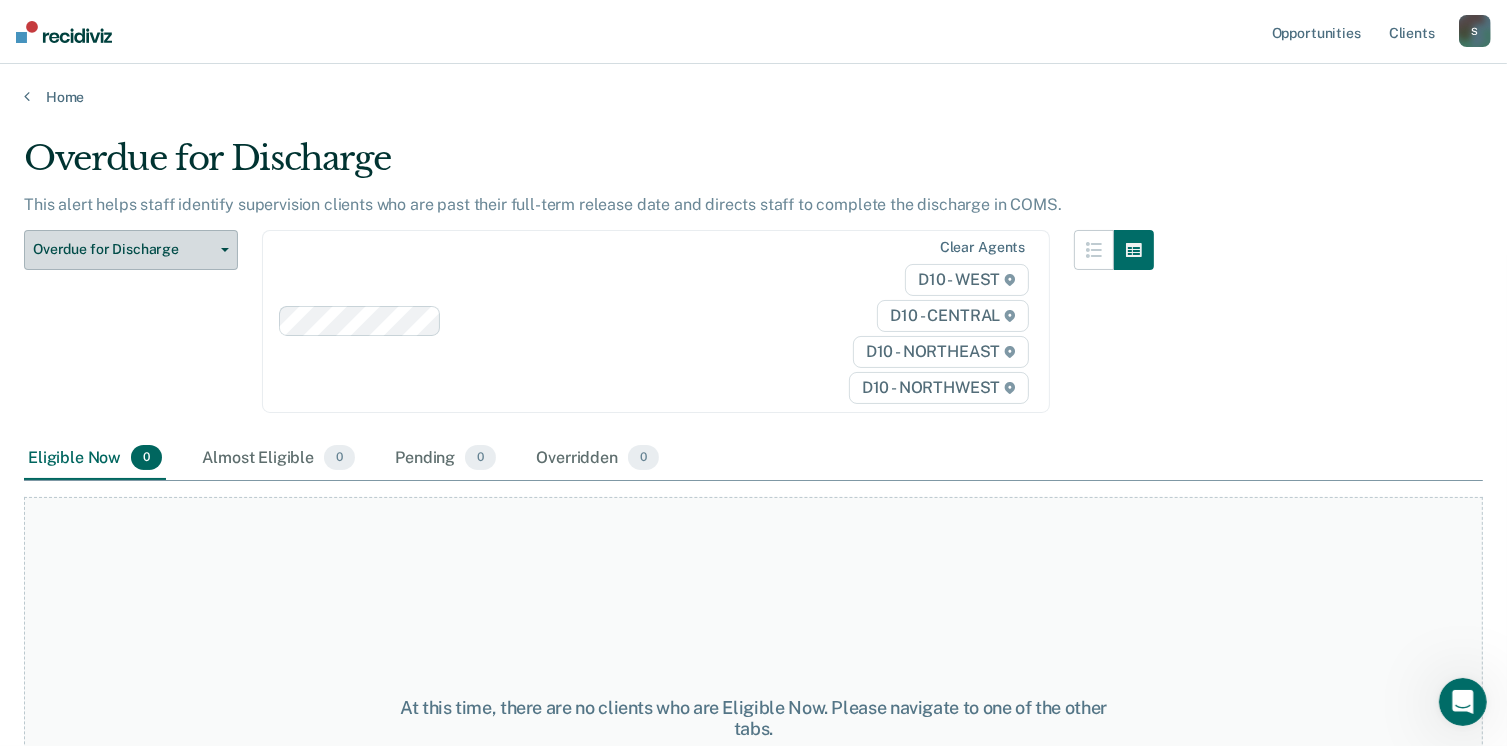click on "Overdue for Discharge" at bounding box center [123, 249] 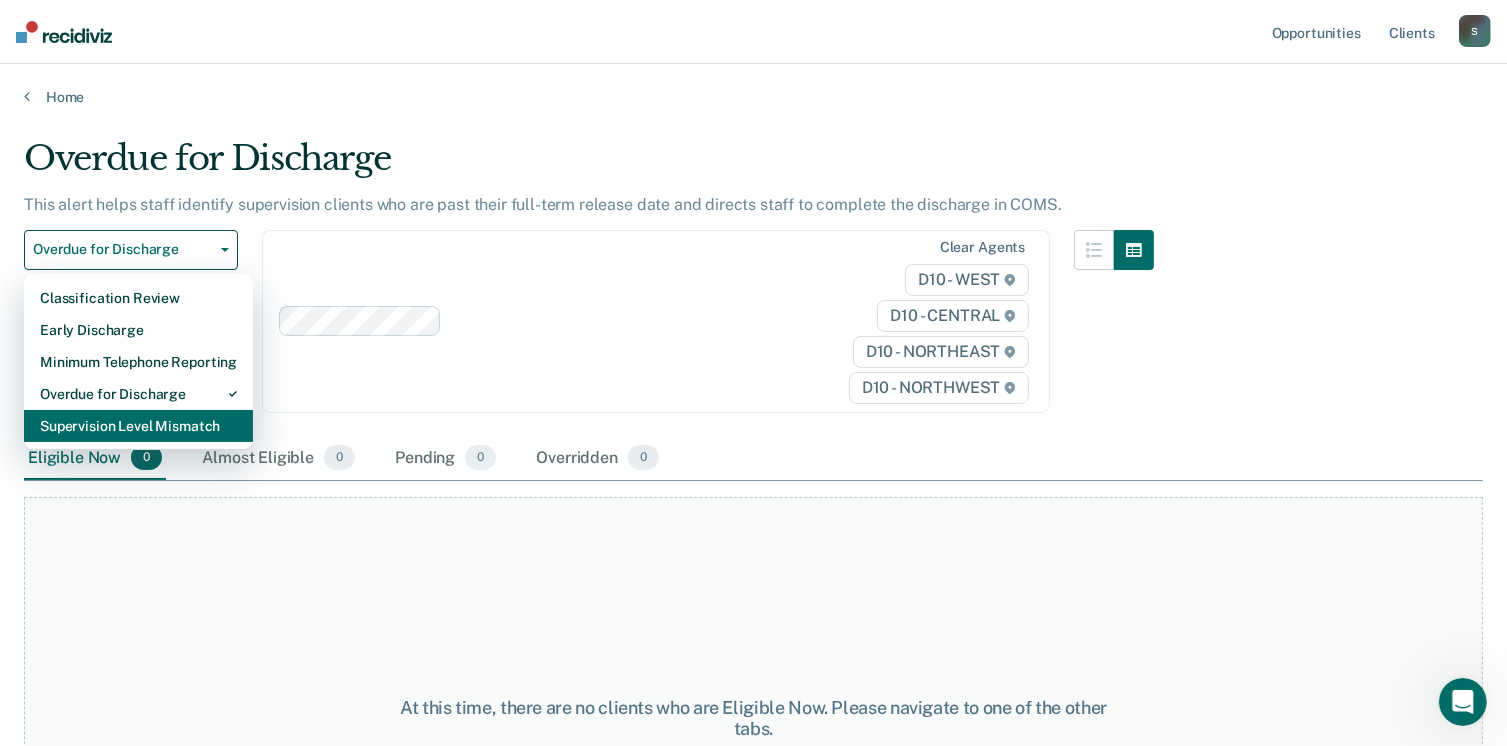 click on "Supervision Level Mismatch" at bounding box center [138, 426] 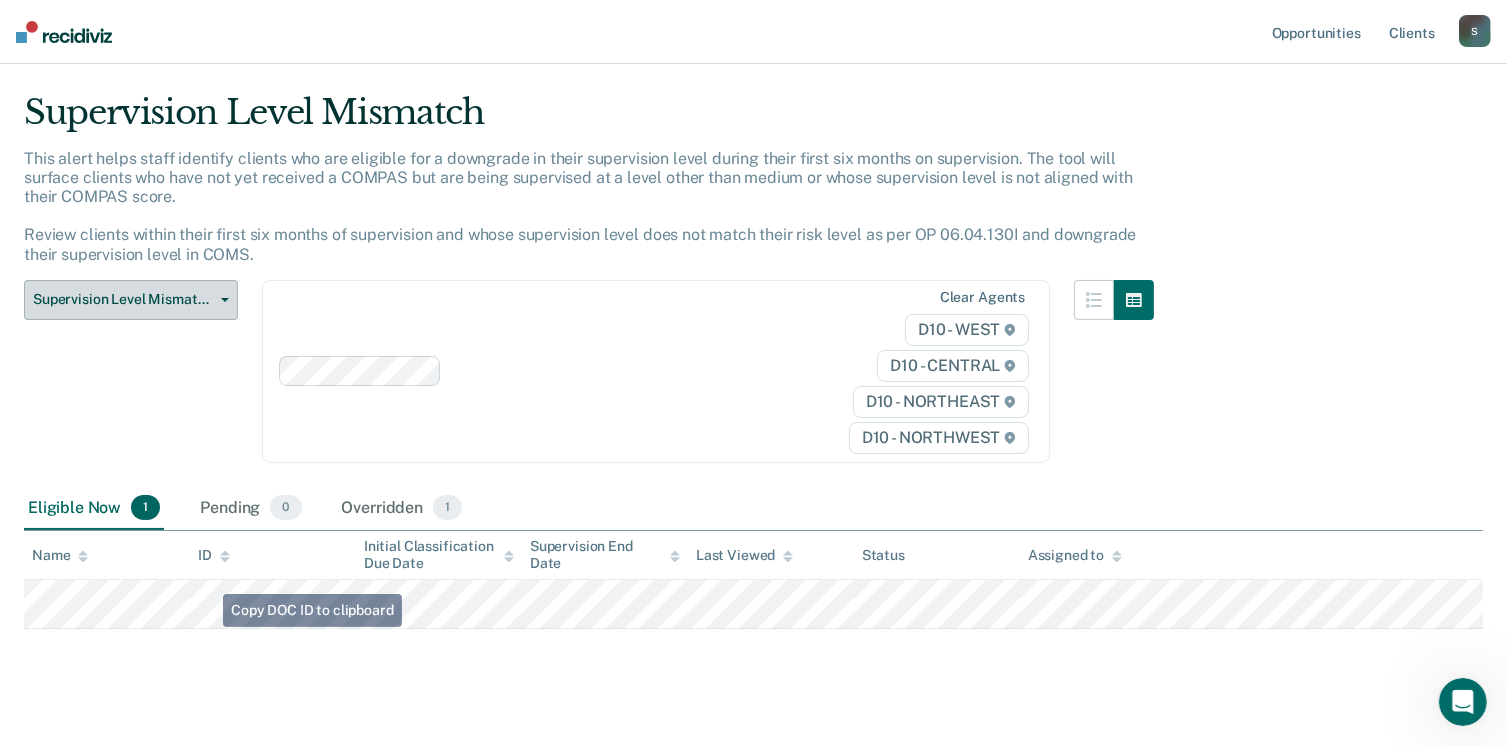 scroll, scrollTop: 71, scrollLeft: 0, axis: vertical 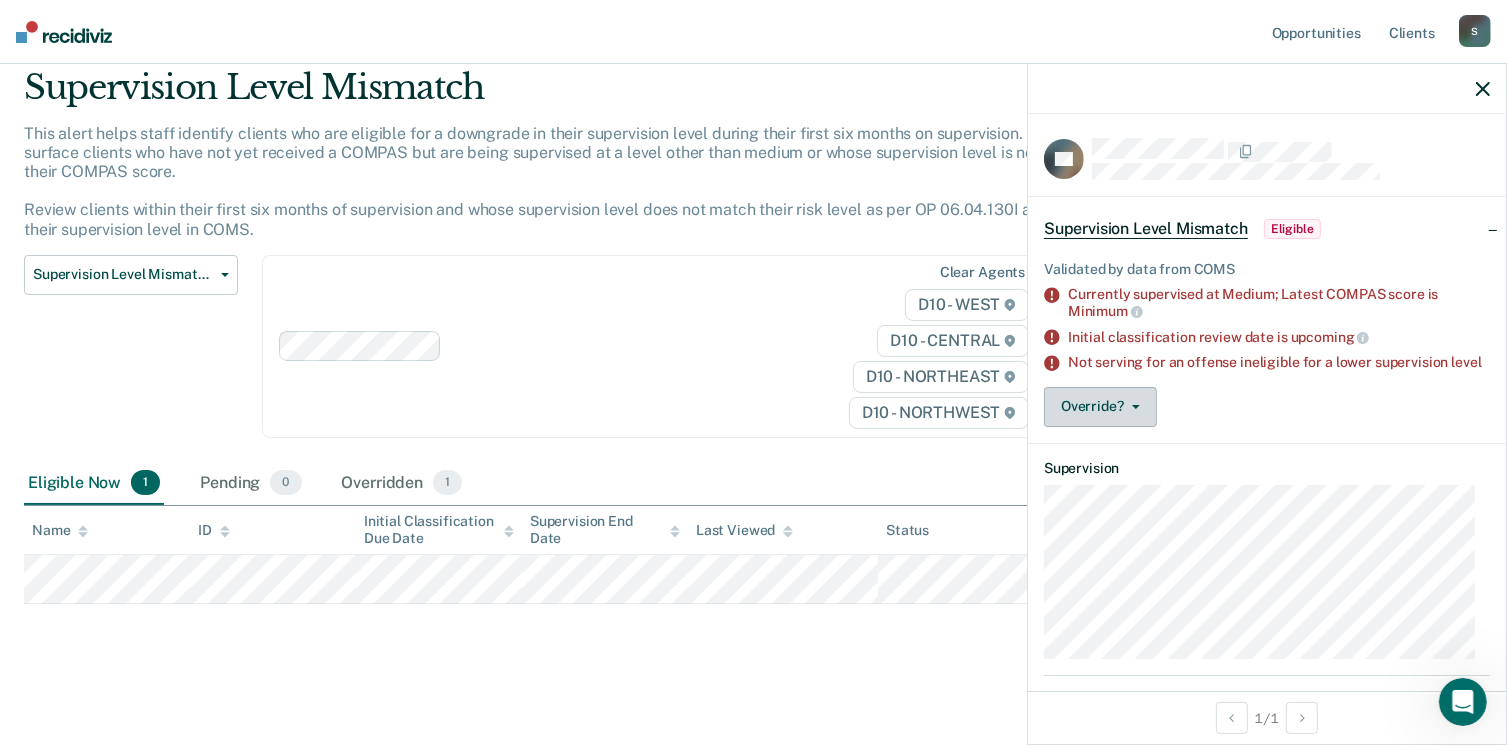 click on "Override?" at bounding box center (1100, 407) 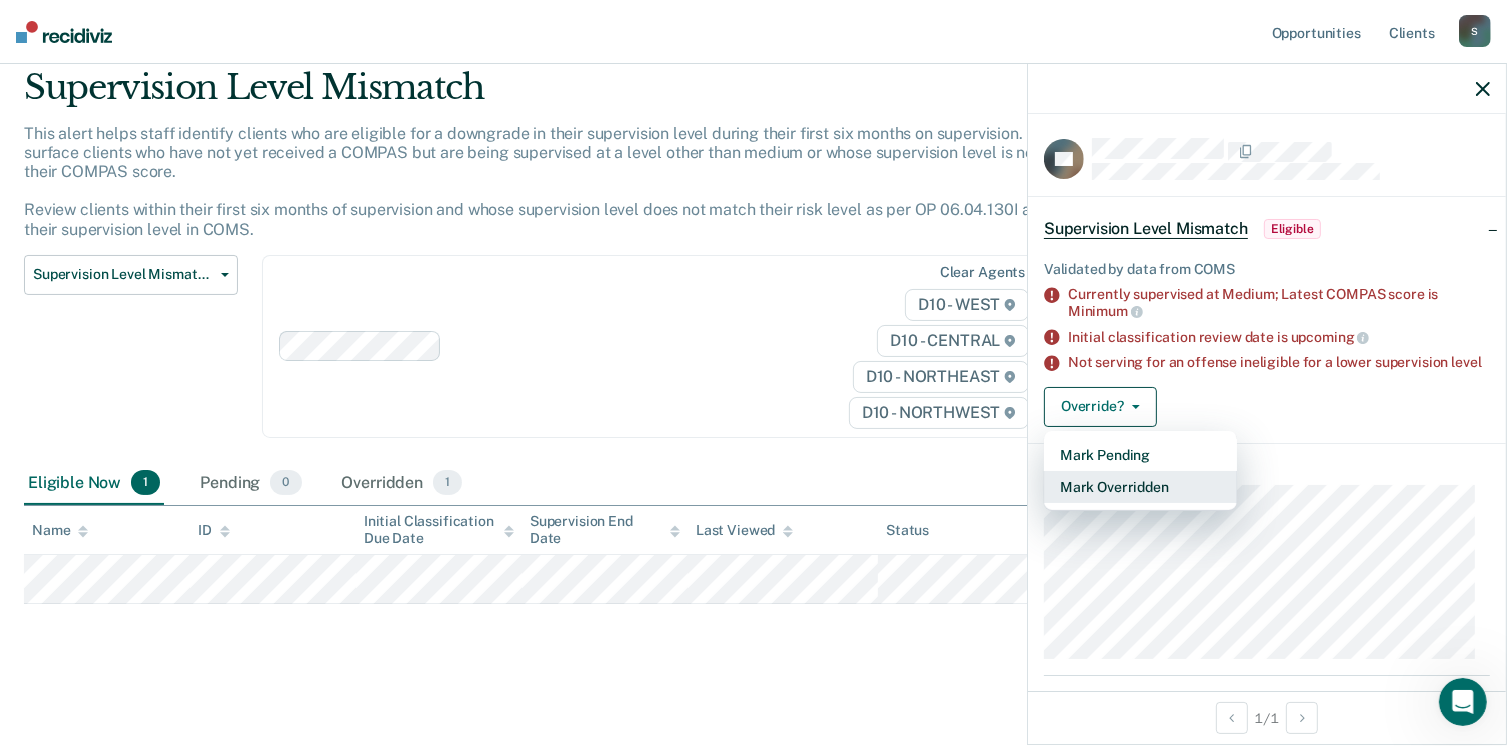 click on "Mark Overridden" at bounding box center (1140, 487) 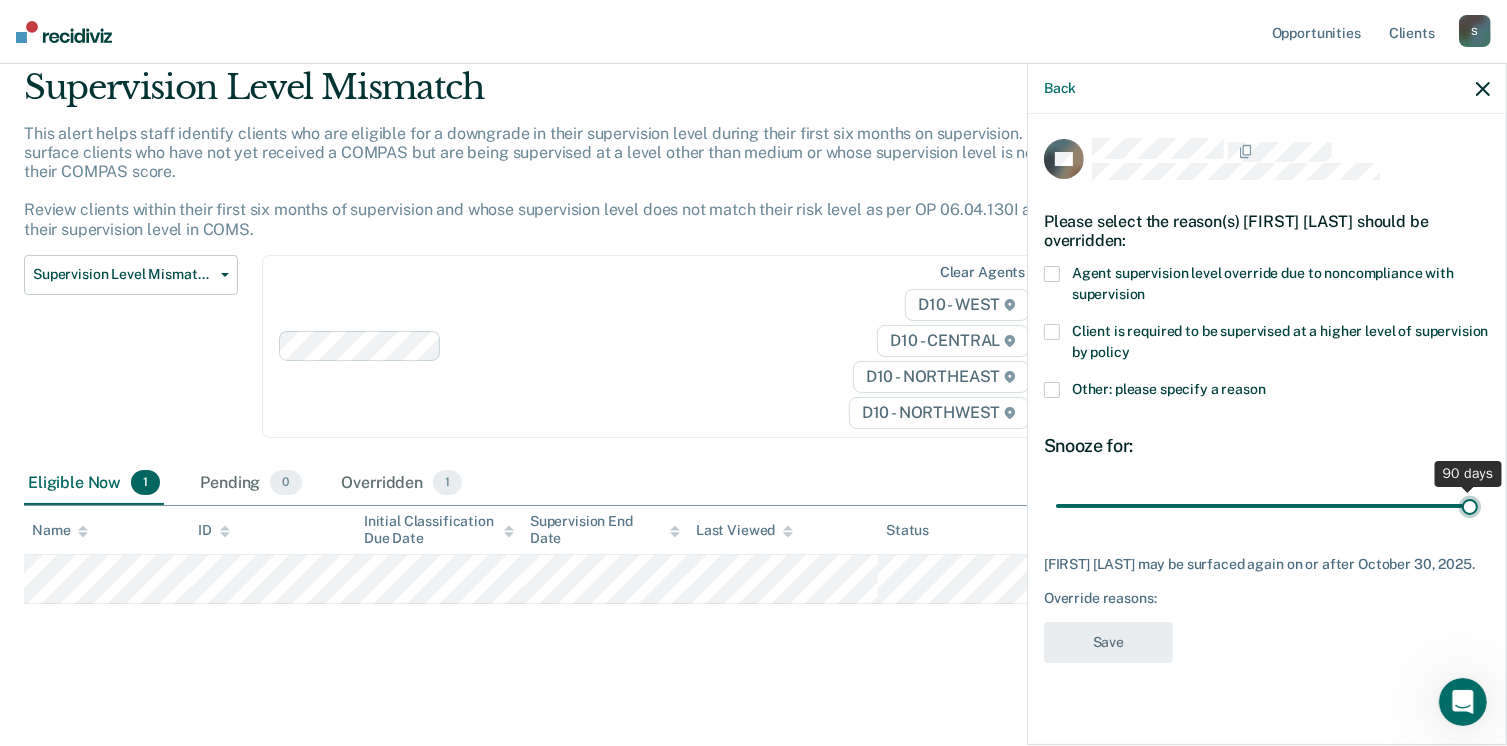 drag, startPoint x: 1184, startPoint y: 502, endPoint x: 1493, endPoint y: 486, distance: 309.41397 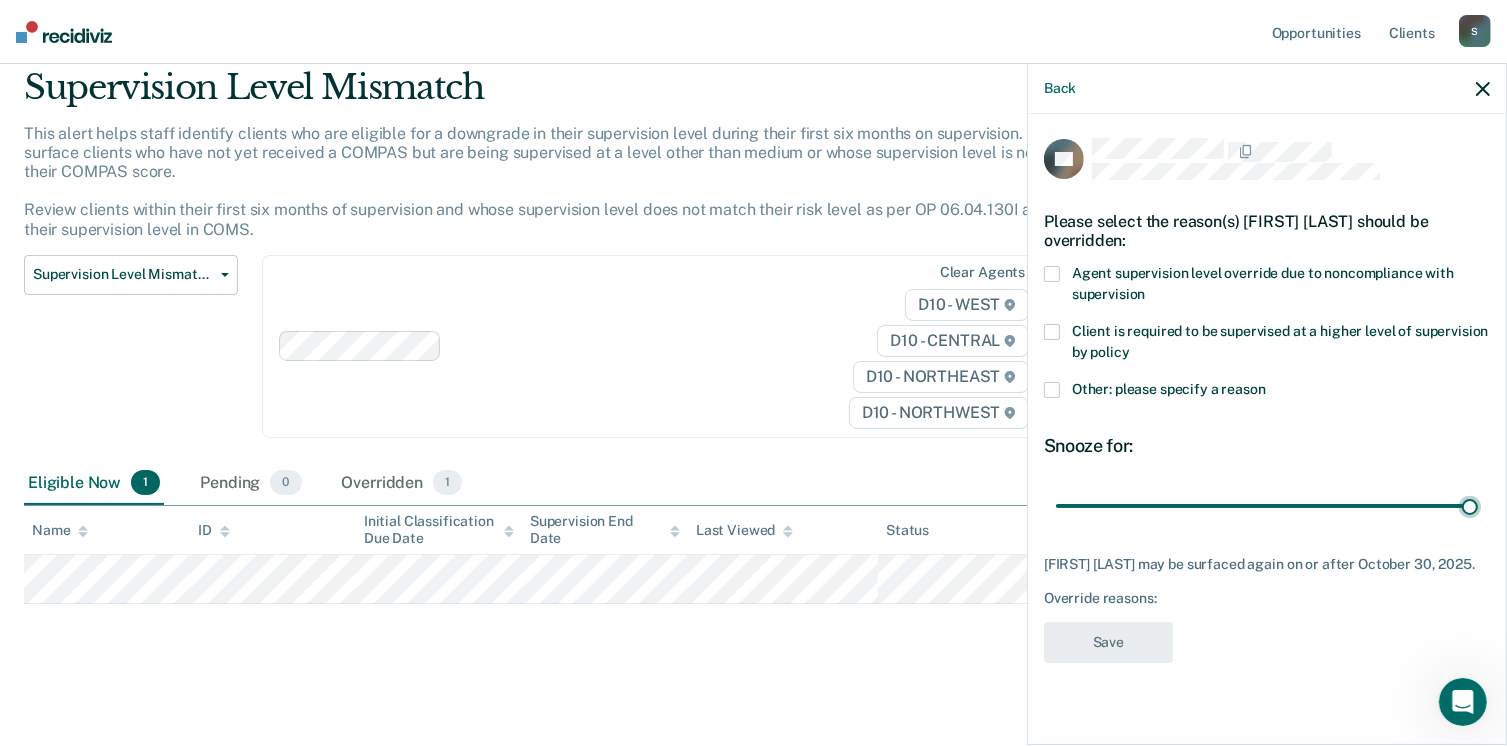 type on "90" 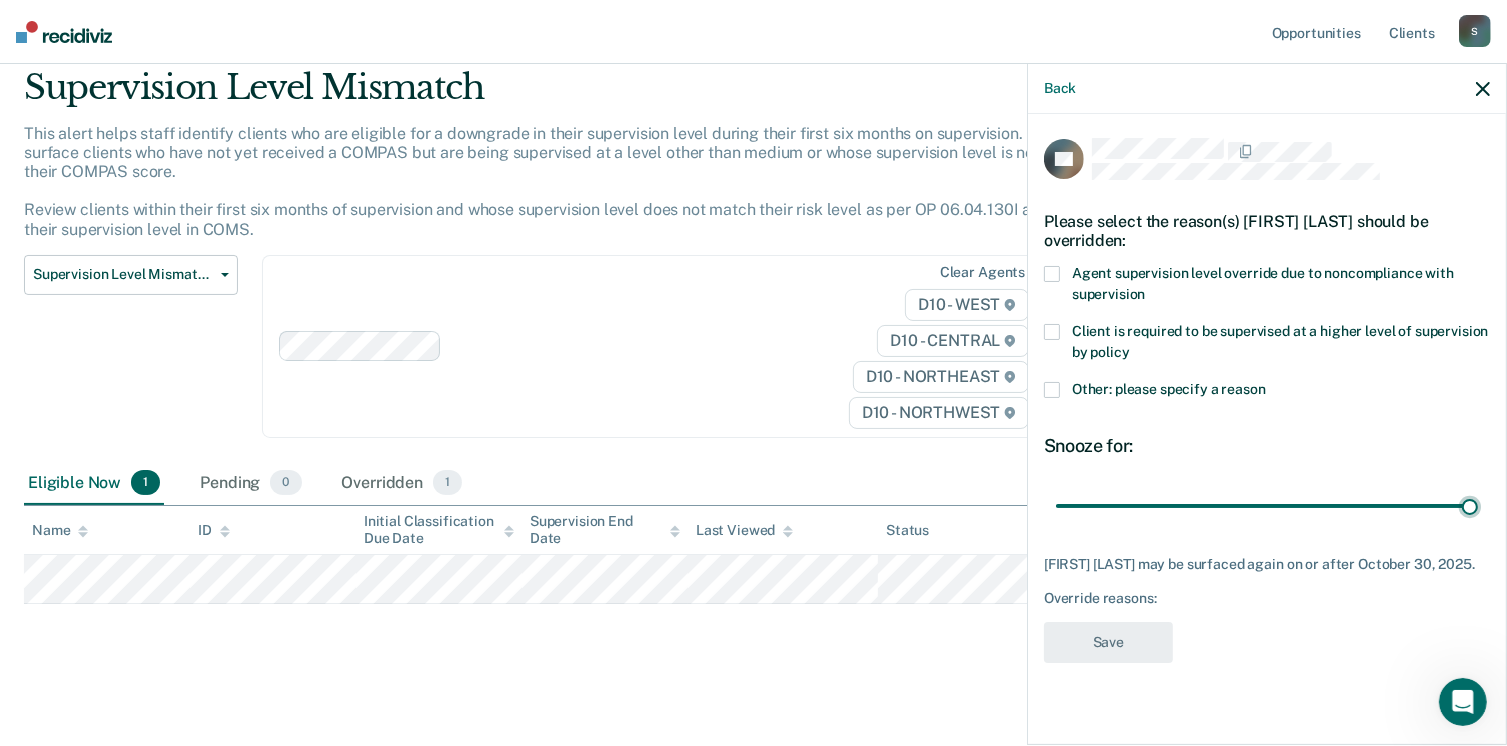 click at bounding box center [1267, 506] 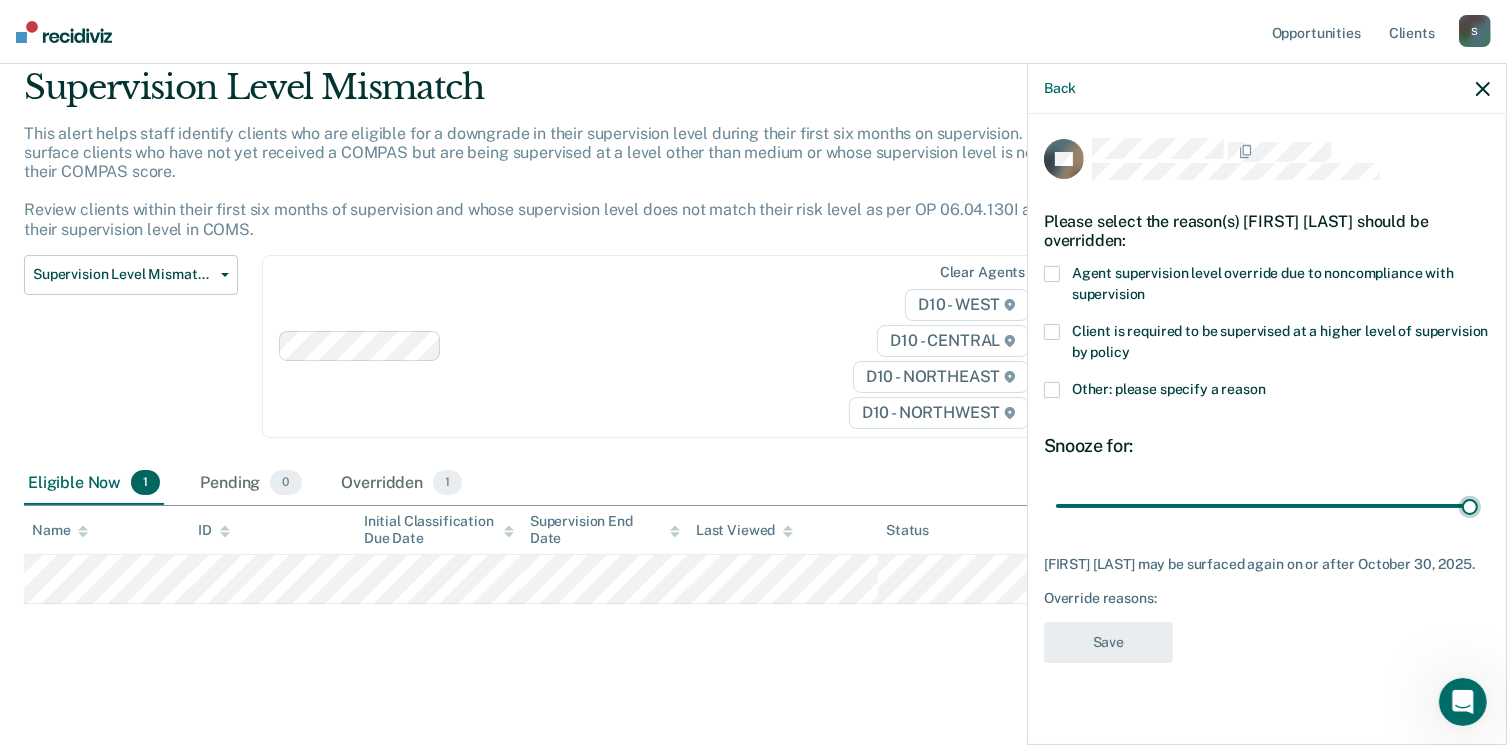 click on "Other: please specify a reason" at bounding box center (1267, 392) 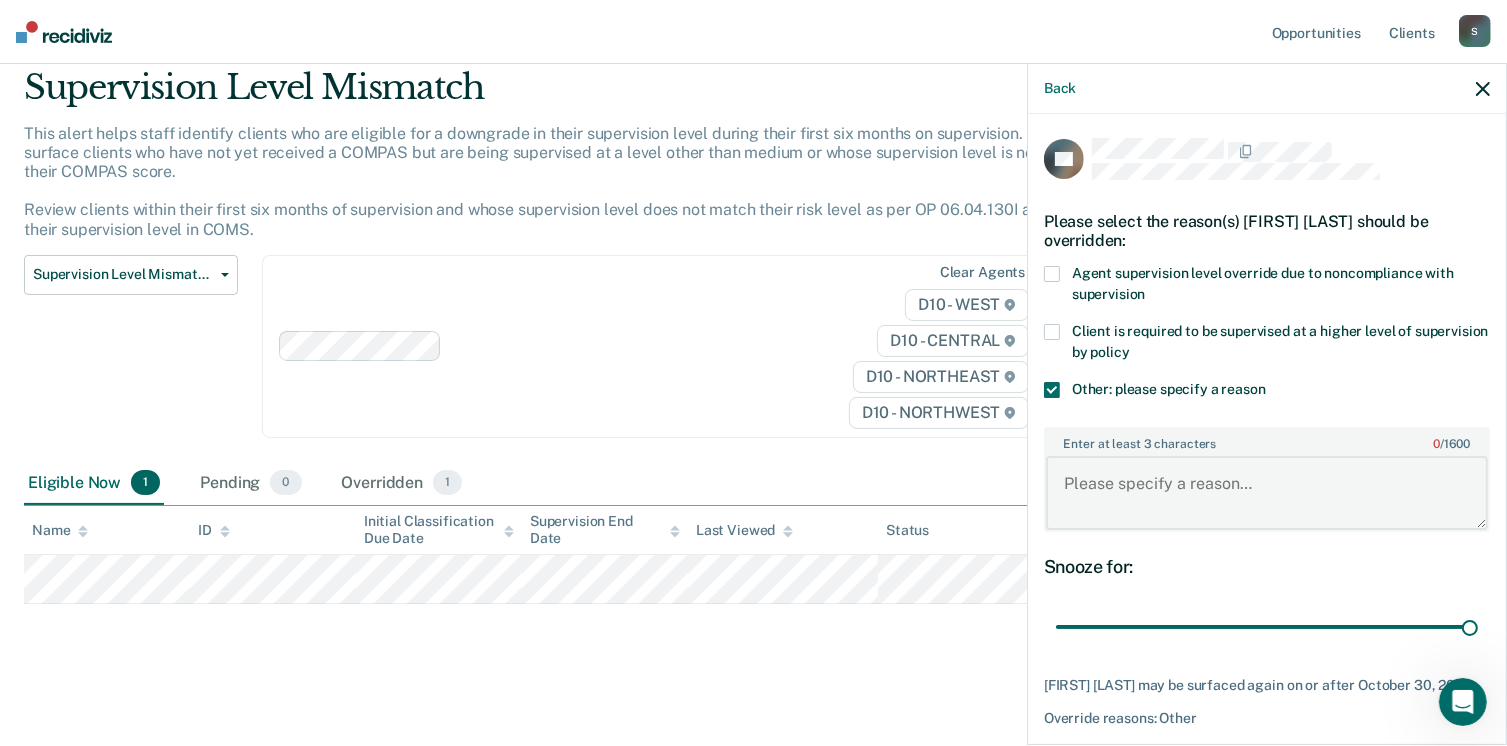 drag, startPoint x: 1078, startPoint y: 491, endPoint x: 1092, endPoint y: 468, distance: 26.925823 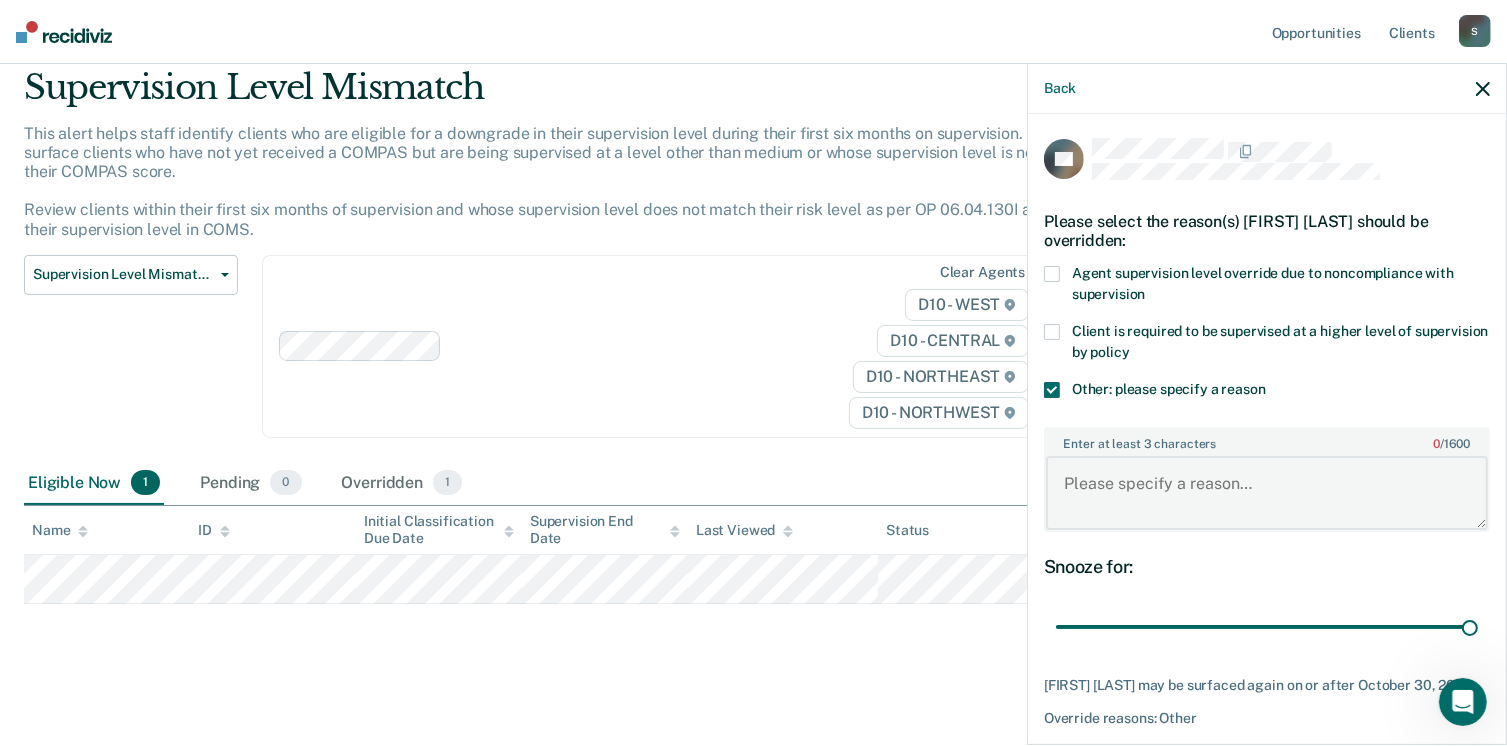 click on "Enter at least 3 characters 0  /  1600" at bounding box center [1267, 493] 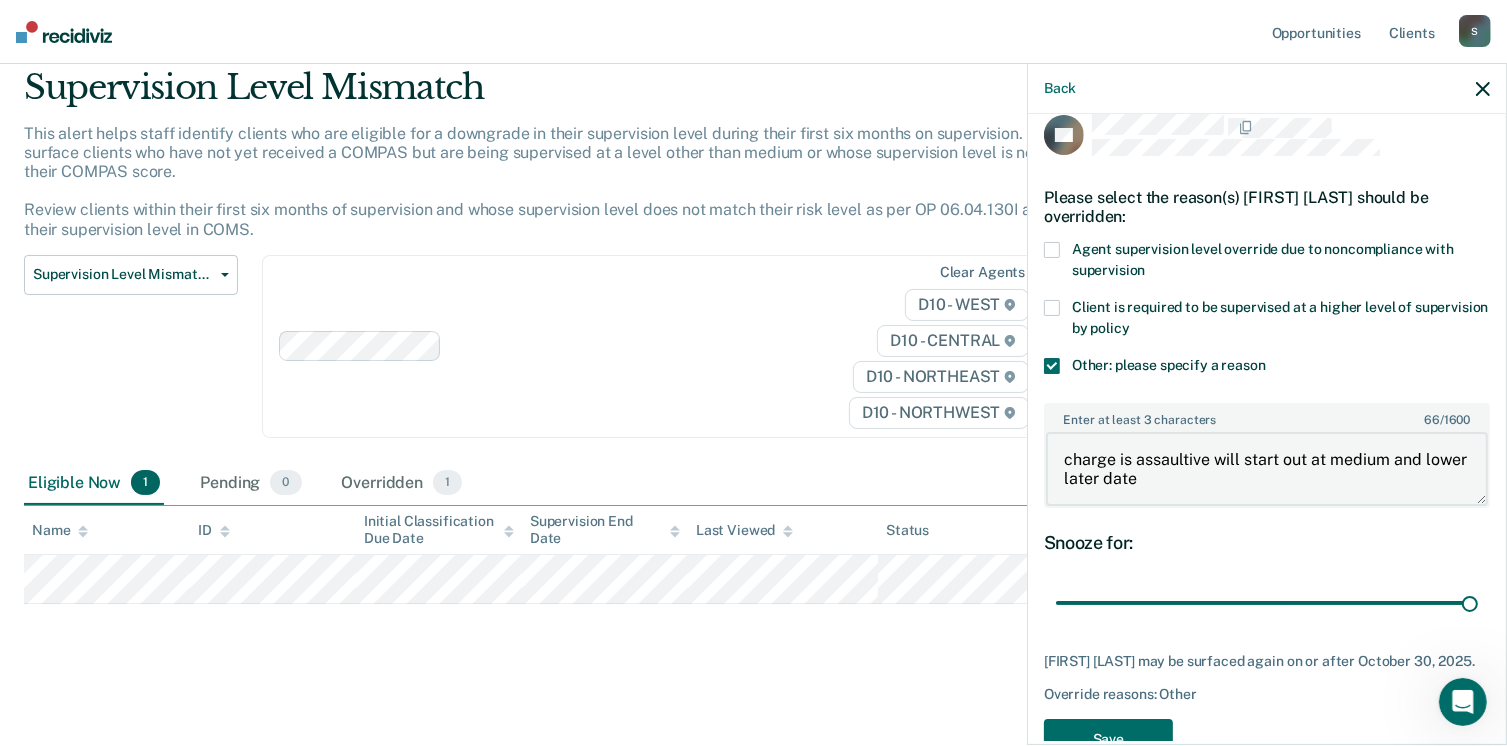 scroll, scrollTop: 91, scrollLeft: 0, axis: vertical 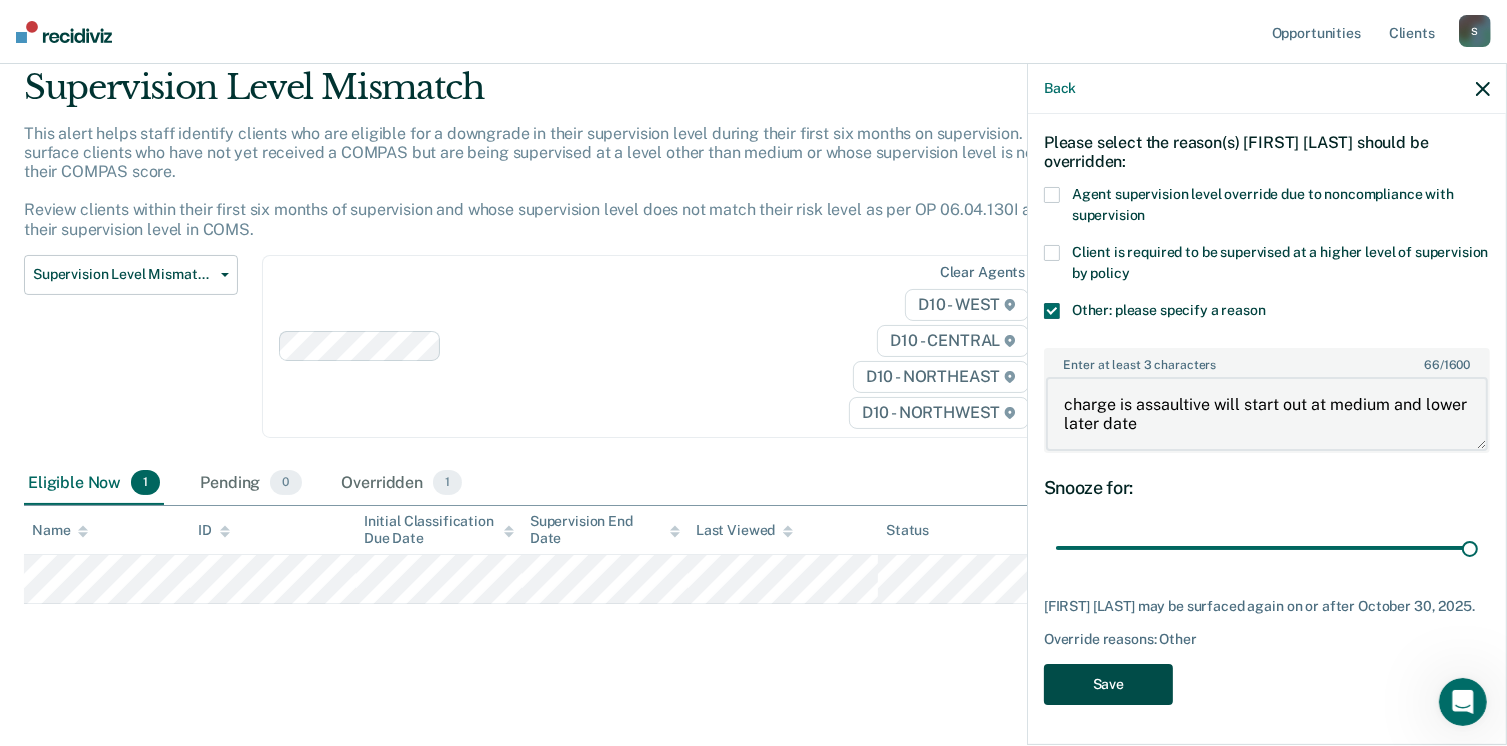 type on "charge is assaultive will start out at medium and lower later date" 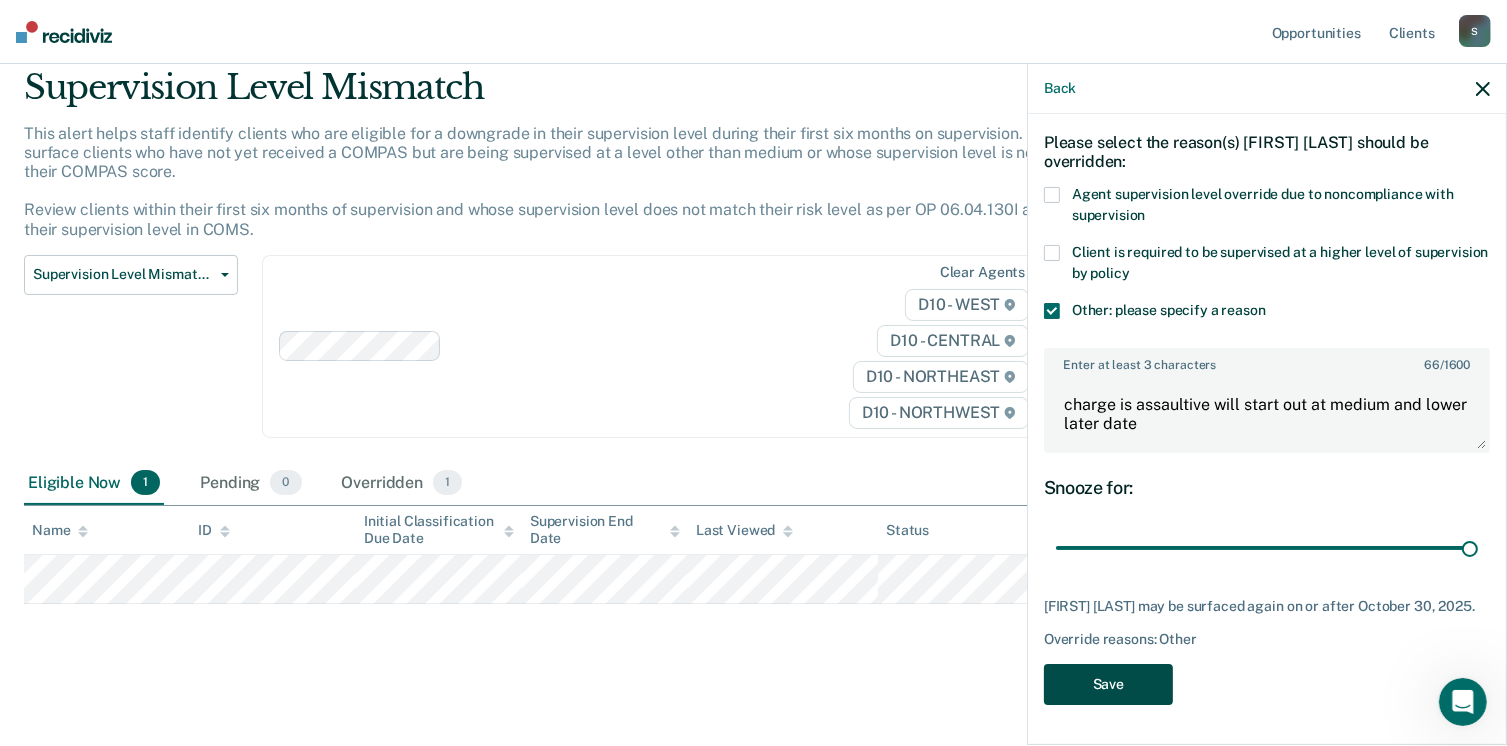 click on "Save" at bounding box center [1108, 684] 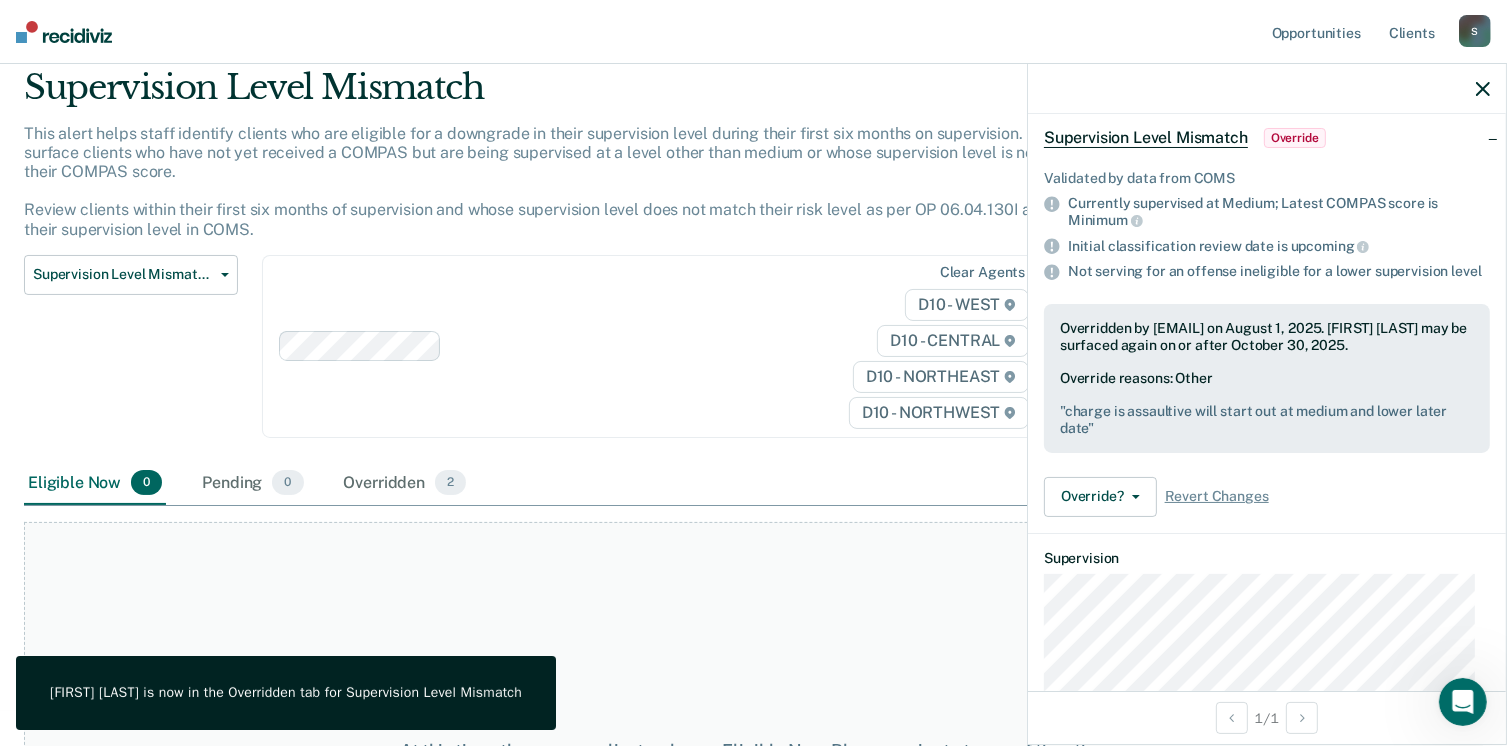 click at bounding box center (1267, 89) 